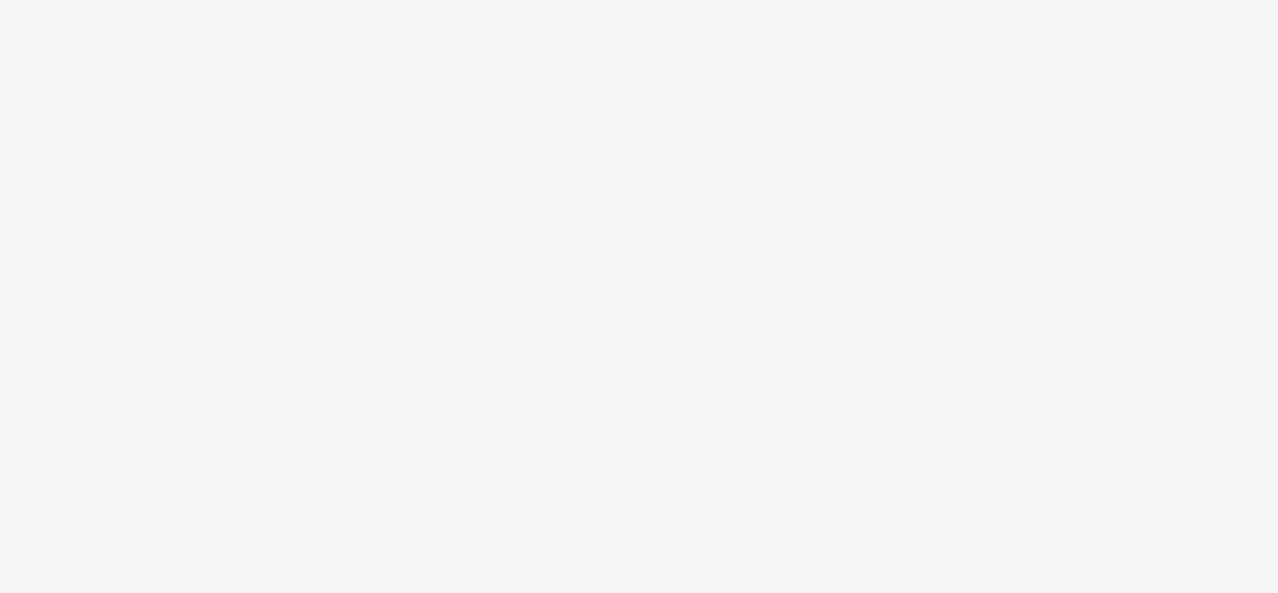 scroll, scrollTop: 0, scrollLeft: 0, axis: both 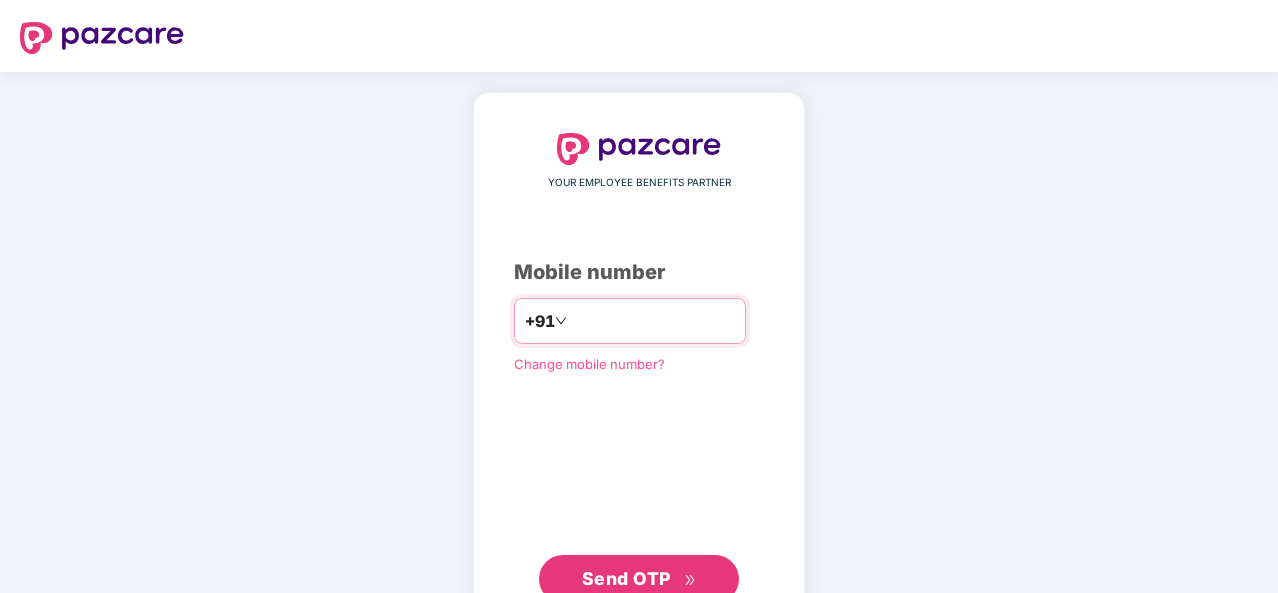 click at bounding box center (653, 321) 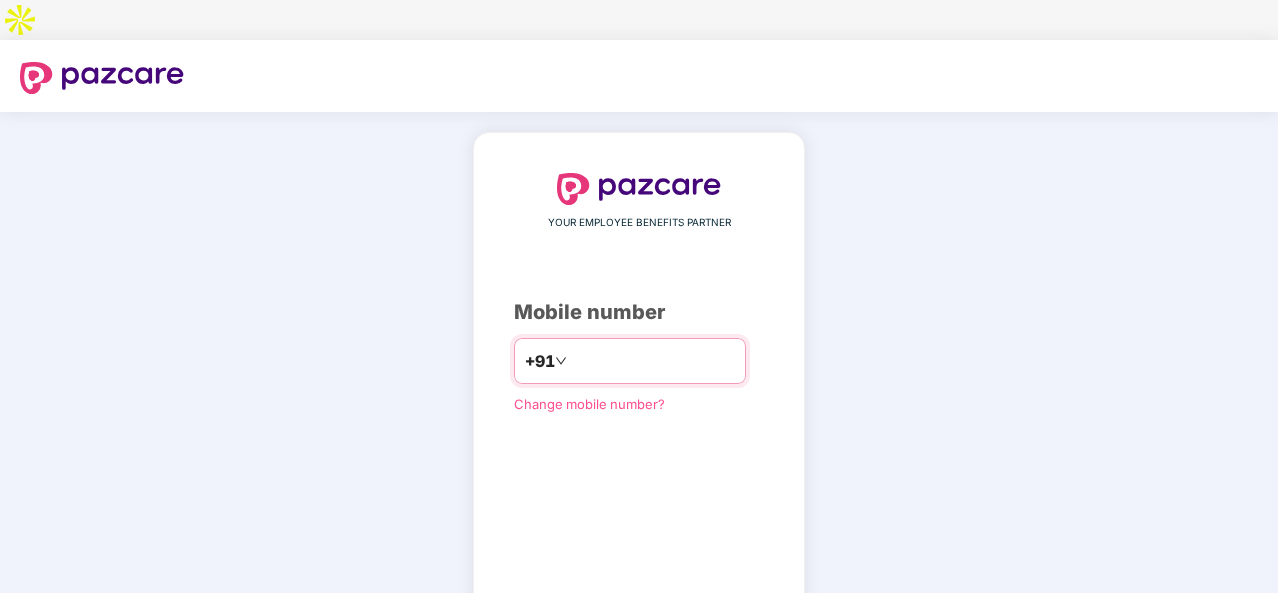 type on "**********" 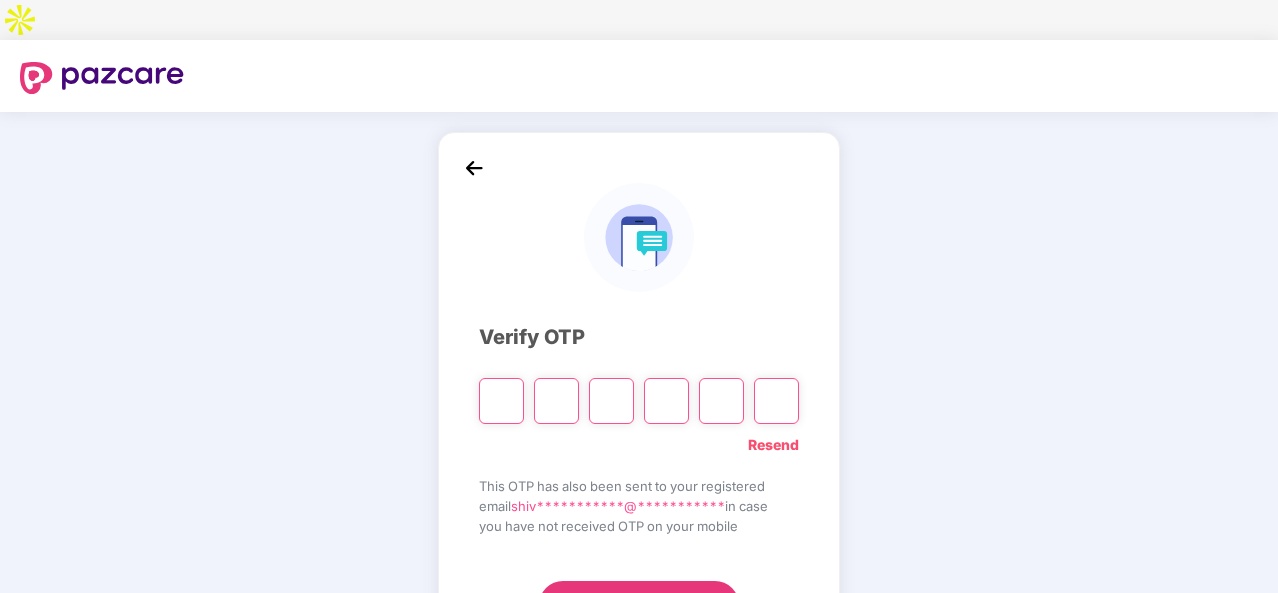 type on "*" 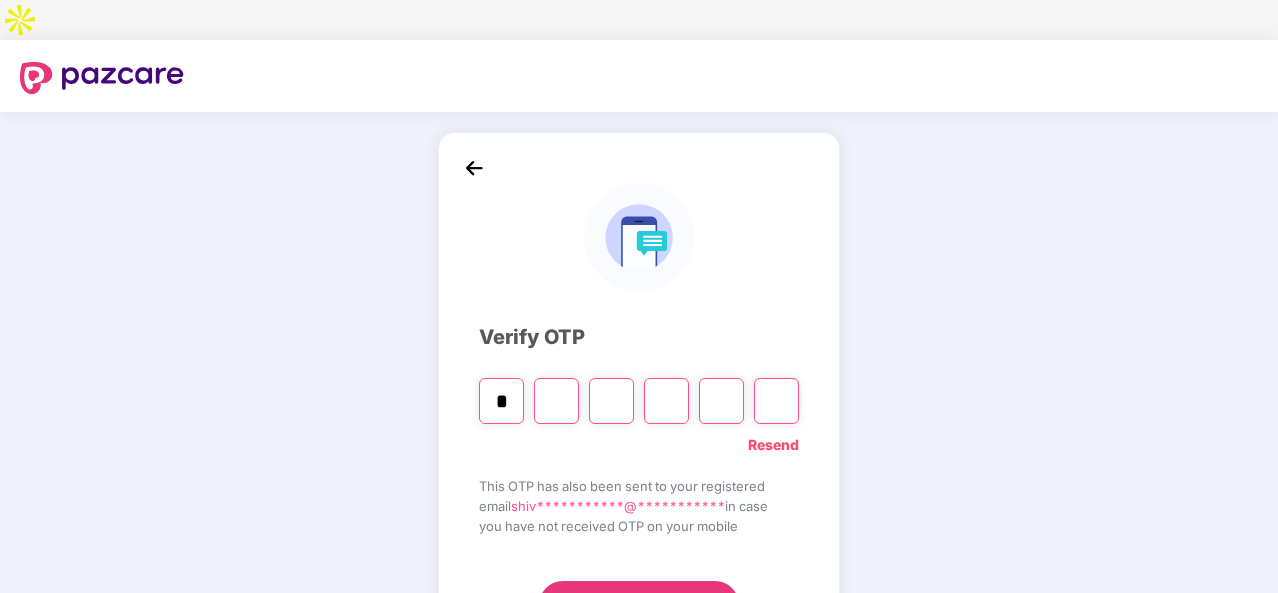 type on "*" 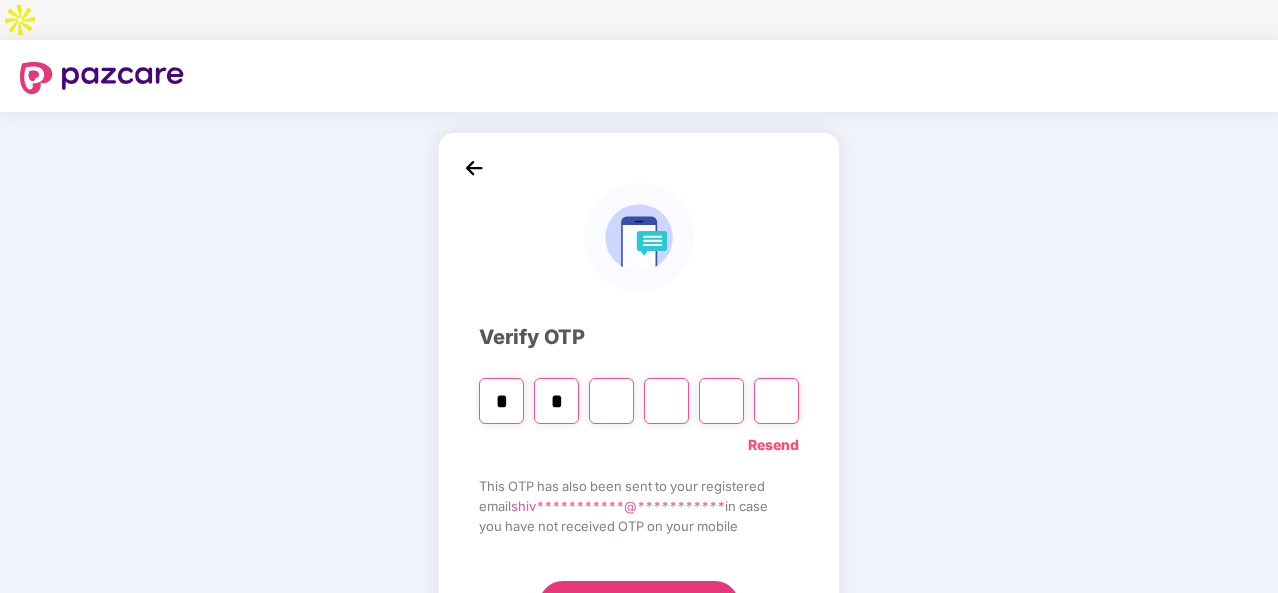 type on "*" 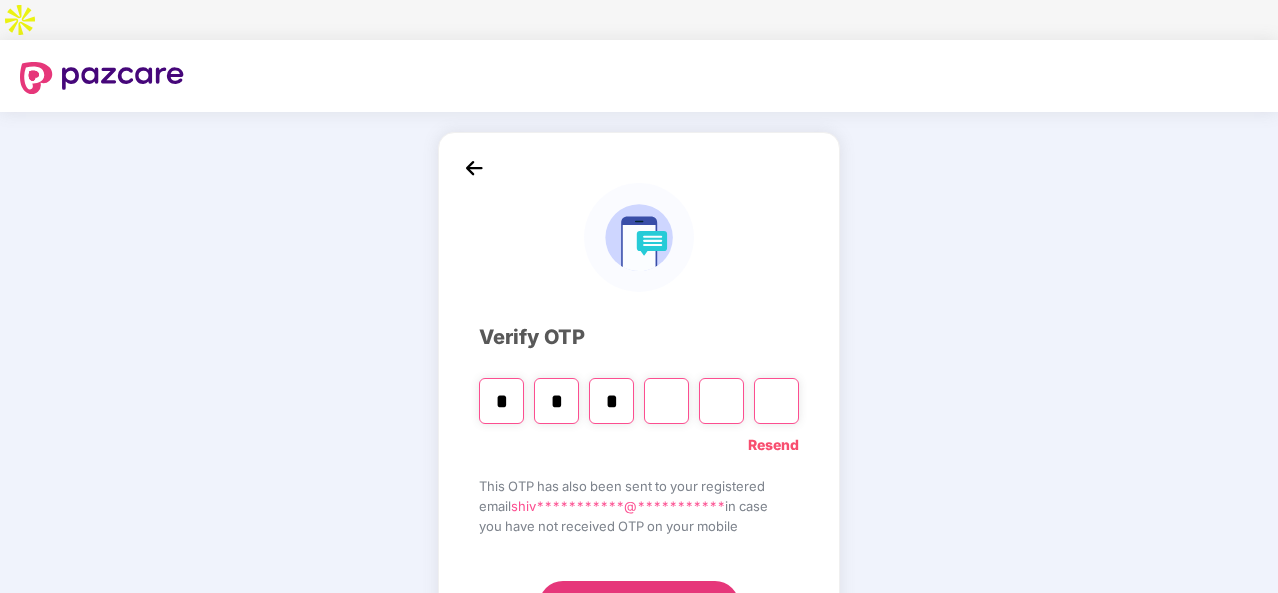type on "*" 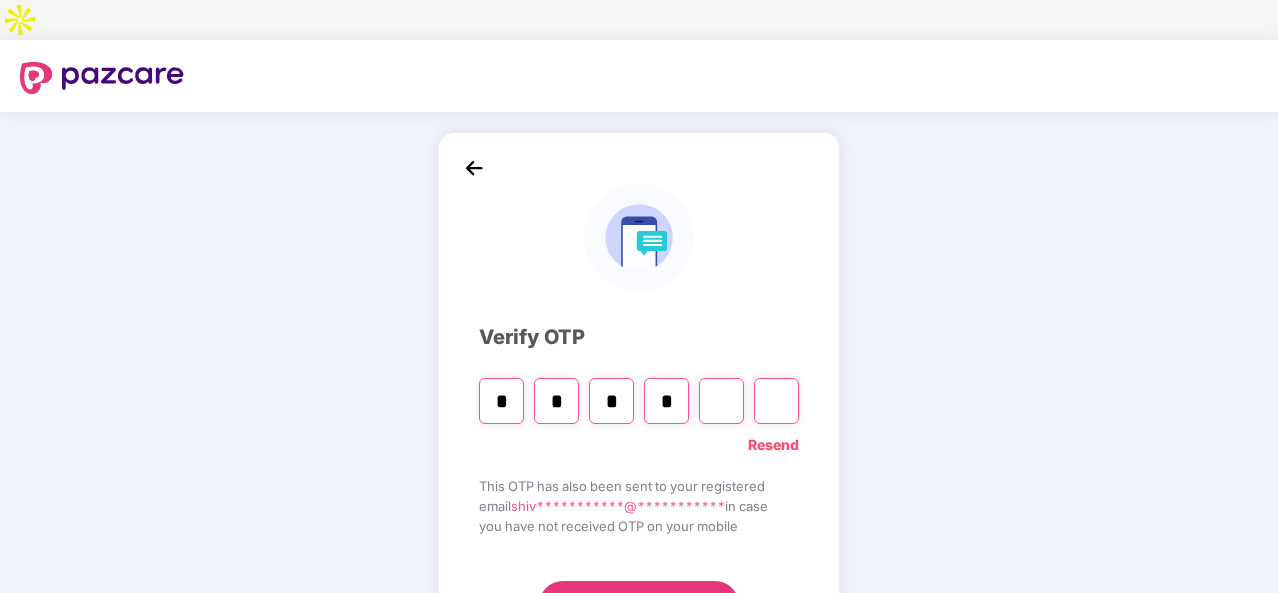 type on "*" 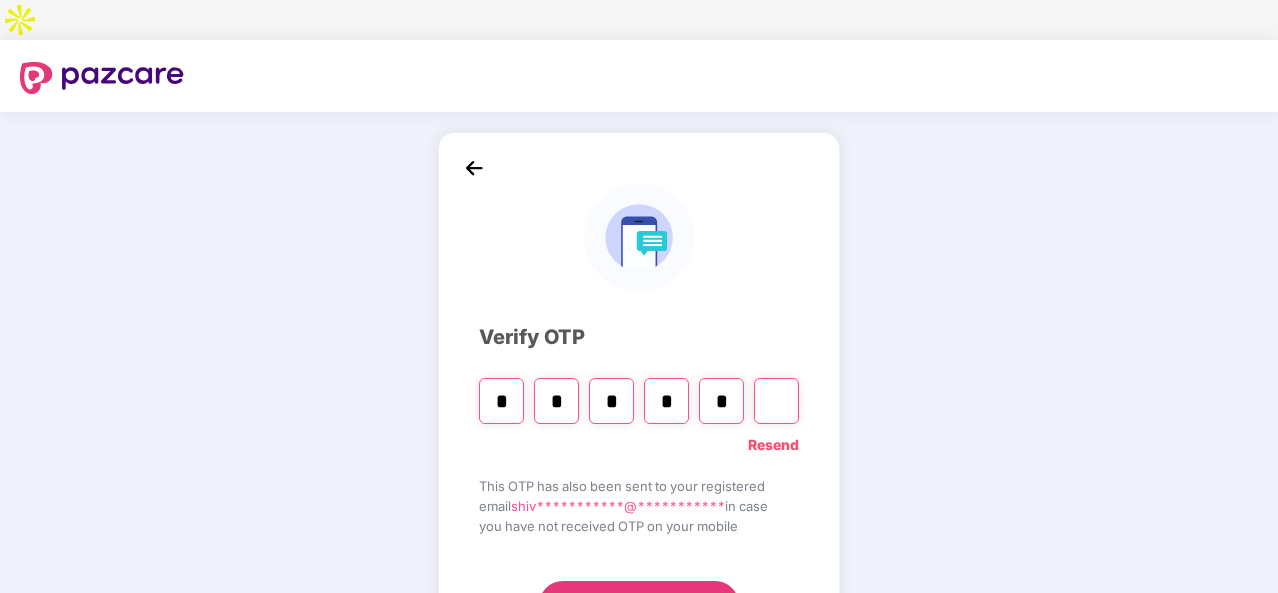 type on "*" 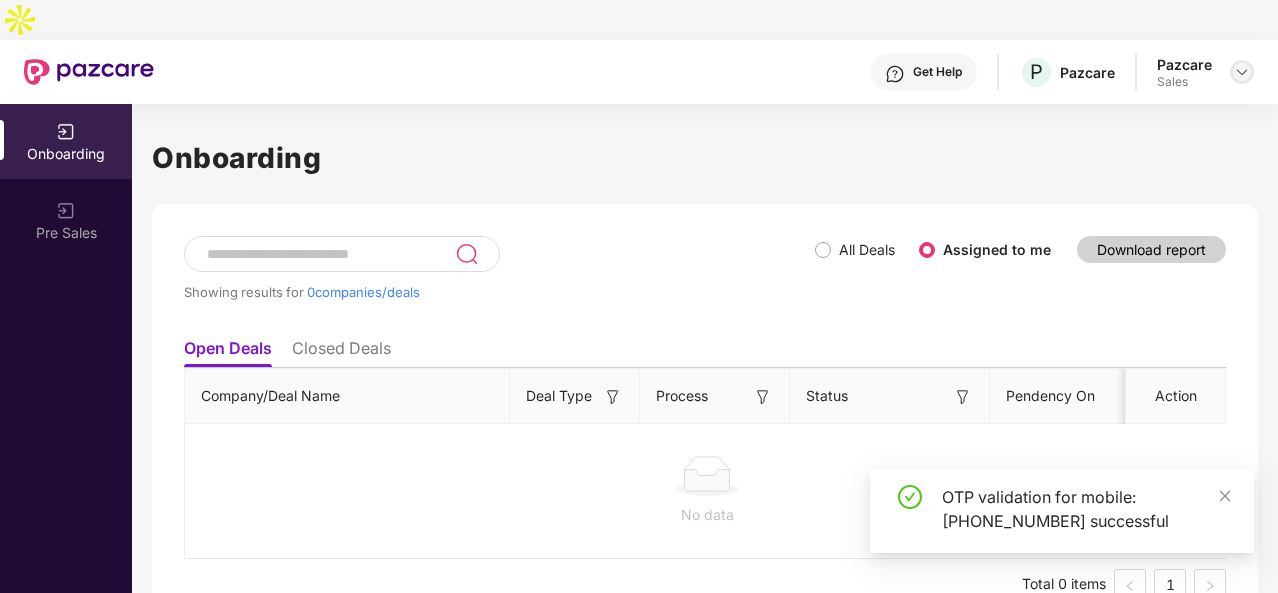 click at bounding box center (1242, 72) 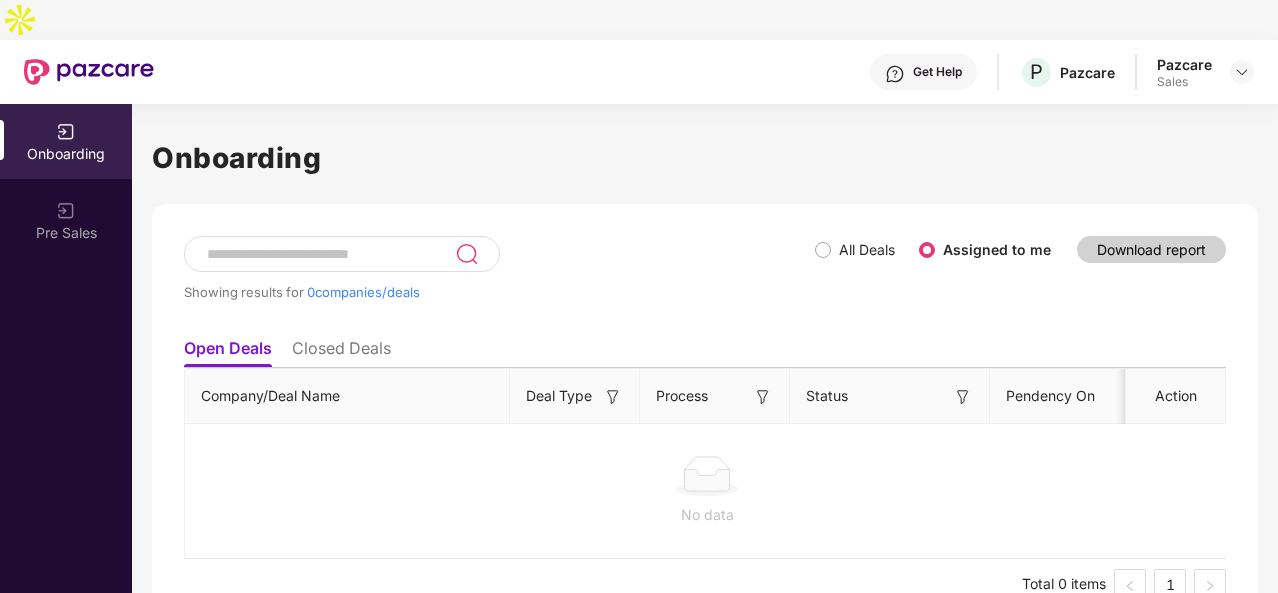 click at bounding box center [1242, 72] 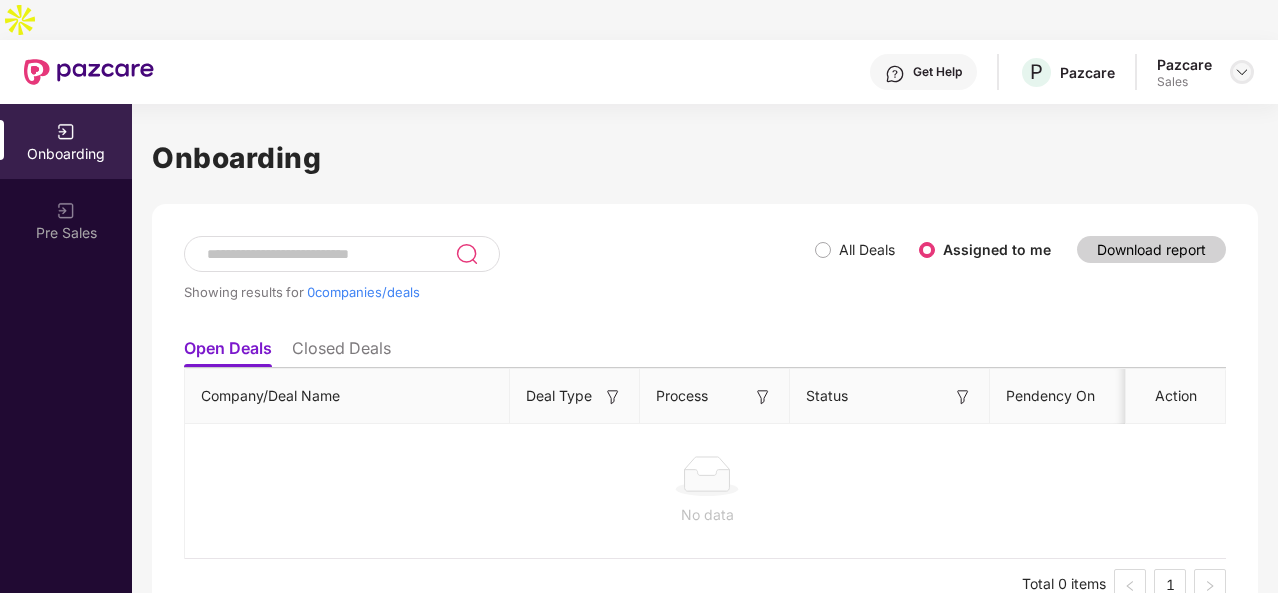 click at bounding box center [1242, 72] 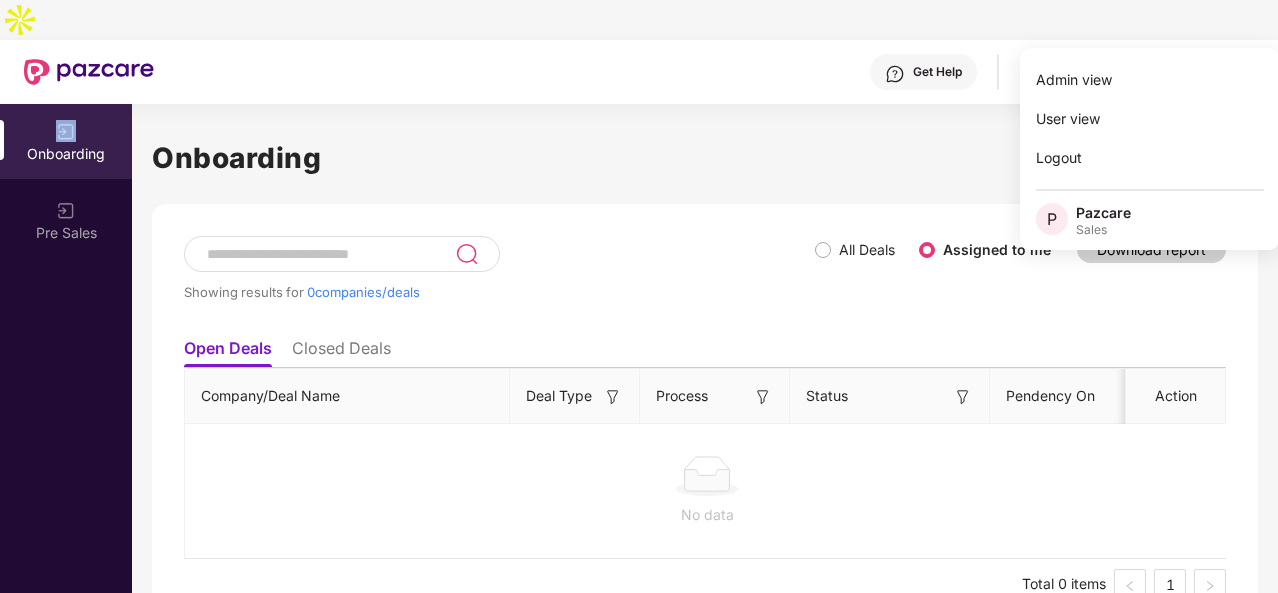 click at bounding box center [1242, 72] 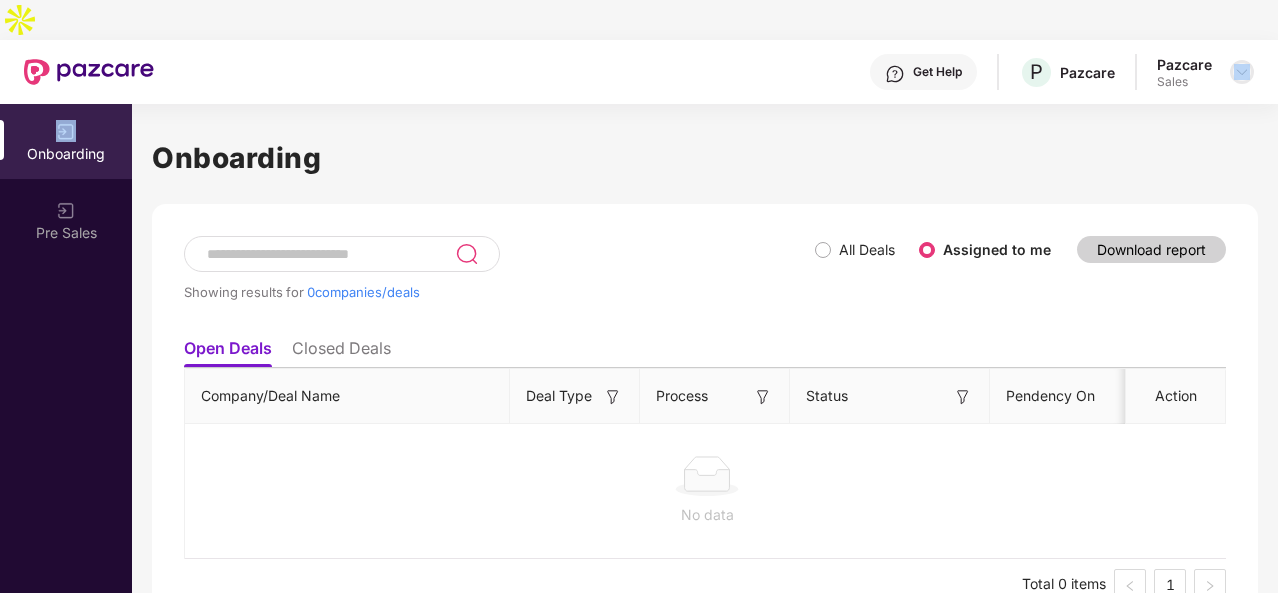 click at bounding box center [1242, 72] 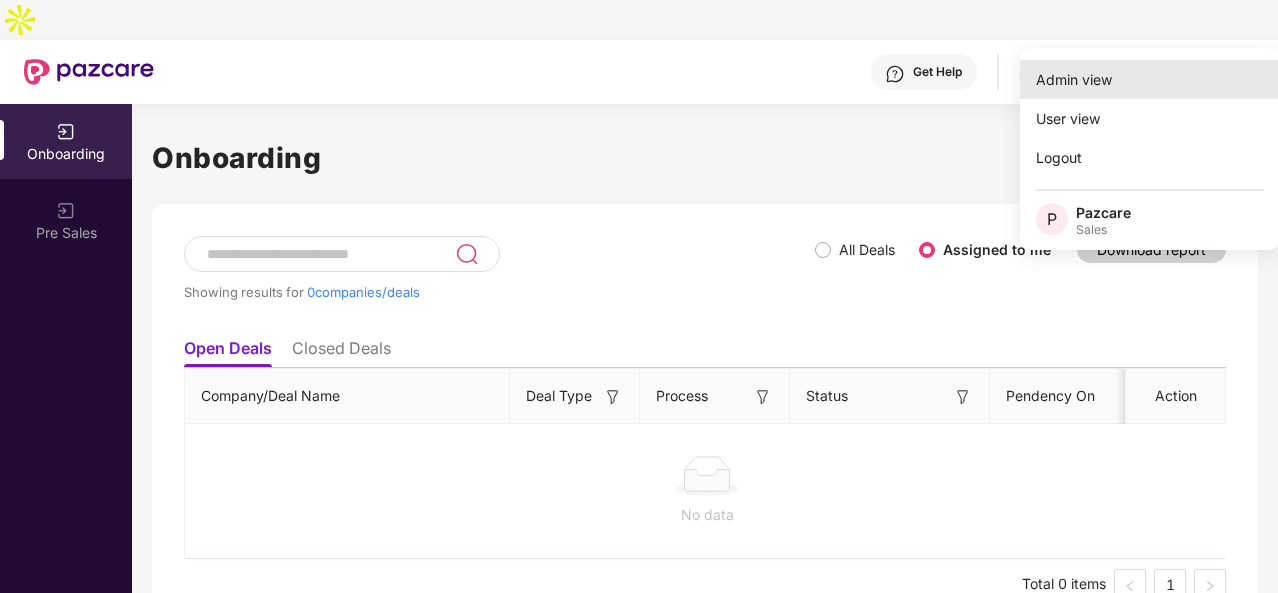 click on "Admin view" at bounding box center (1150, 79) 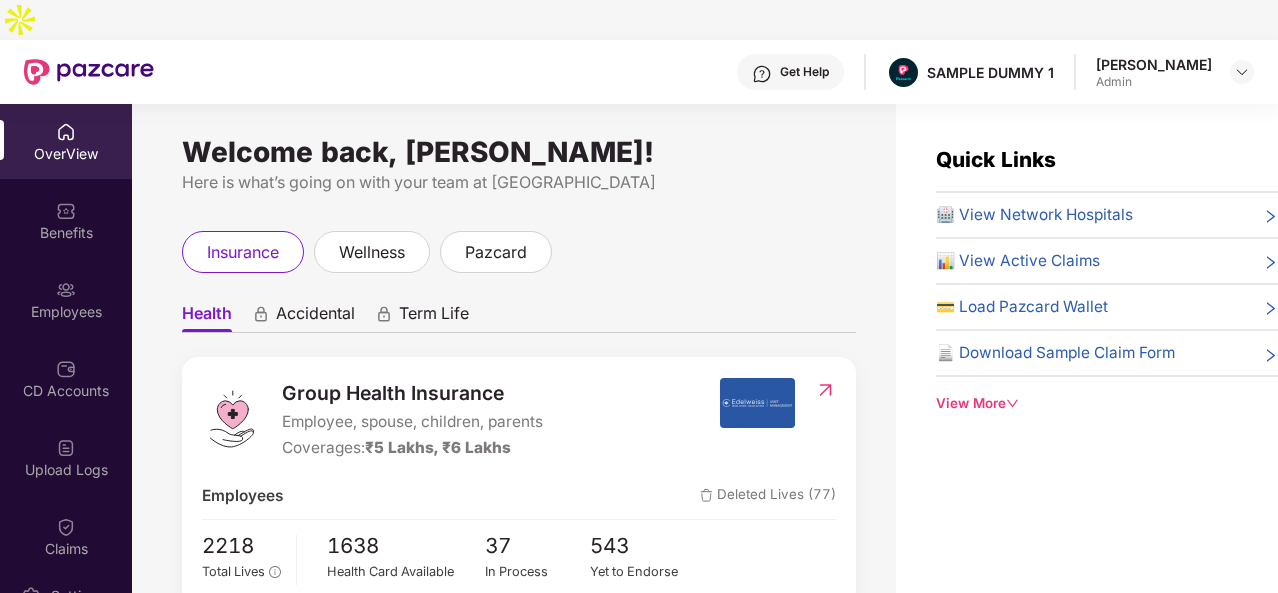 click on "Benefits" at bounding box center (66, 233) 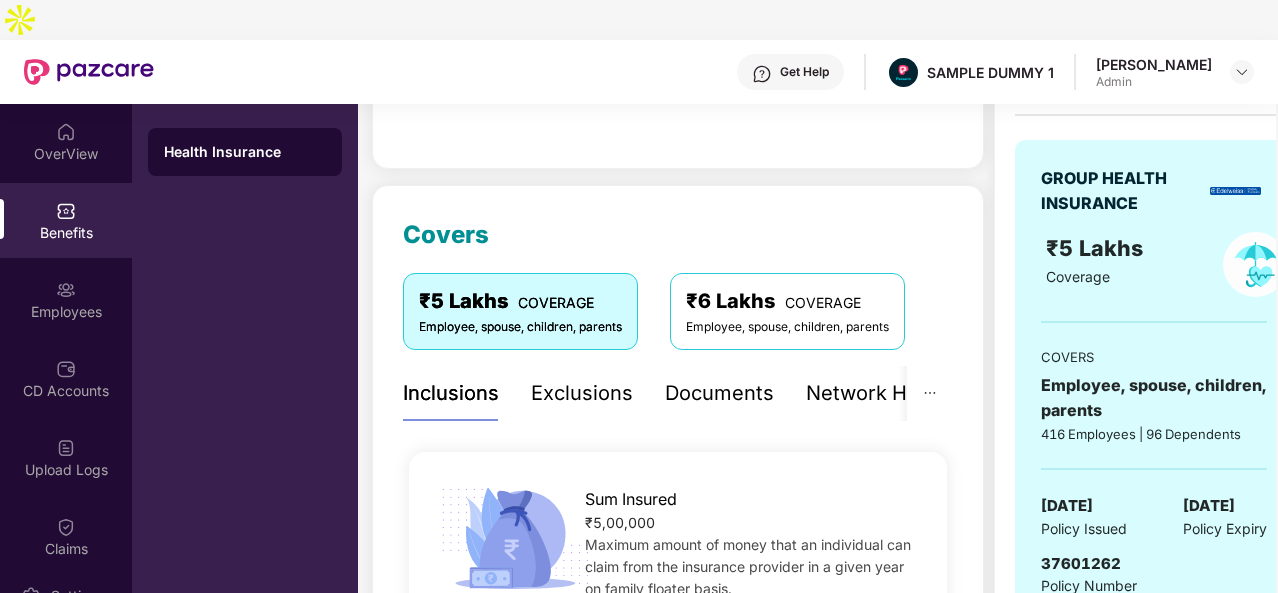 scroll, scrollTop: 314, scrollLeft: 0, axis: vertical 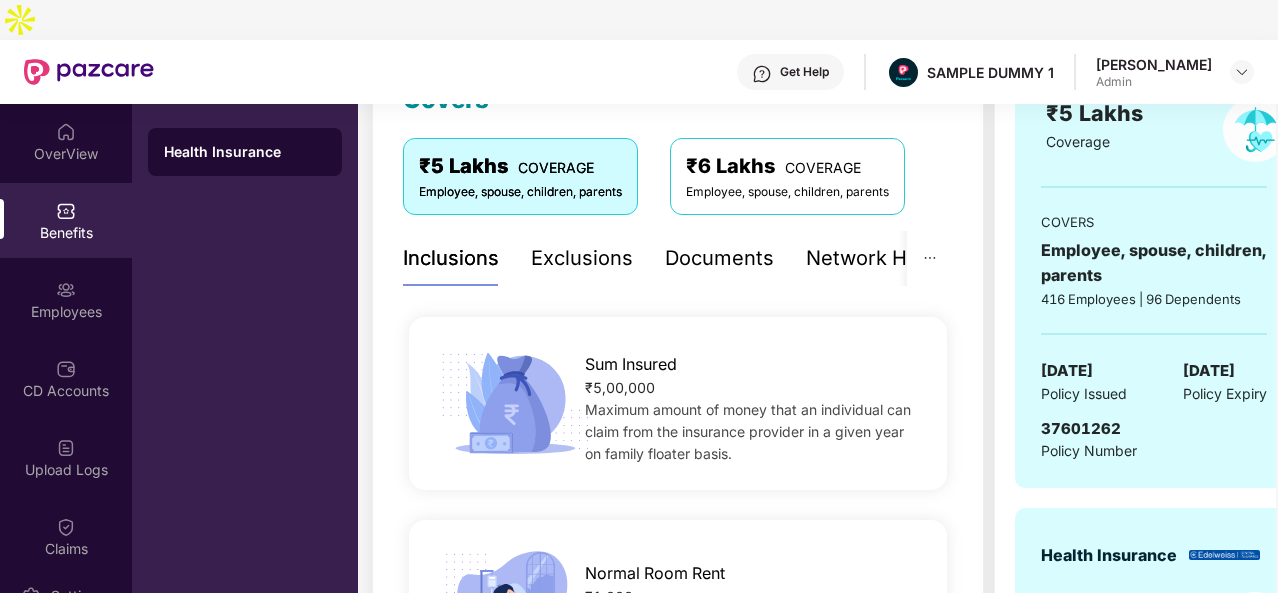click on "Network Hospitals" at bounding box center (893, 258) 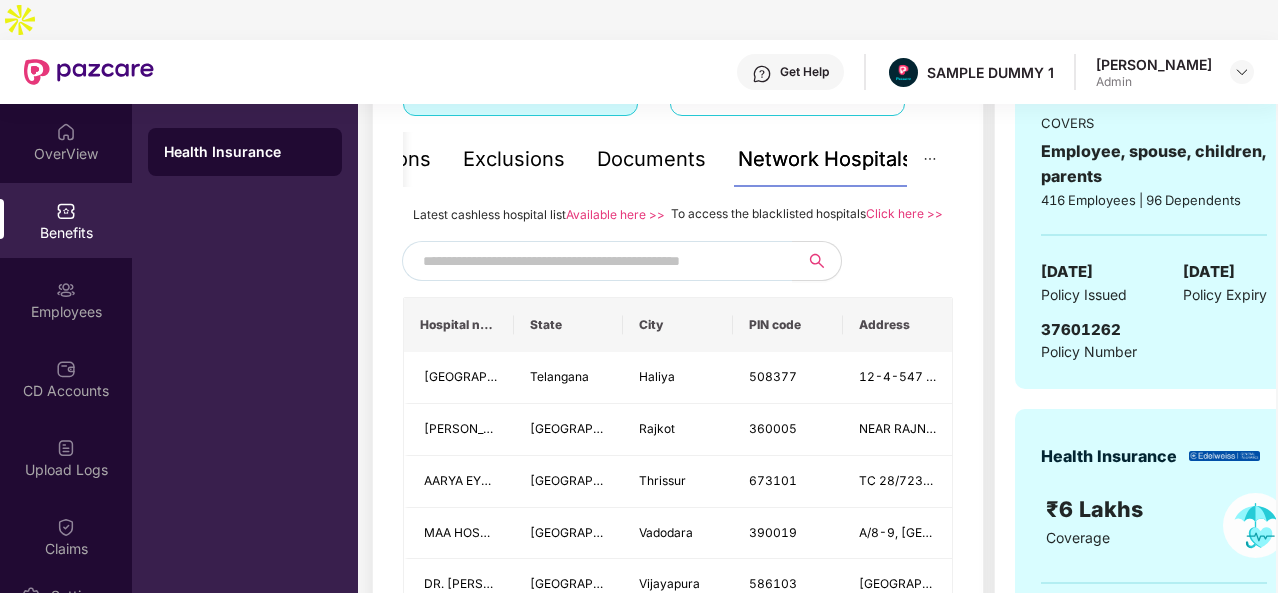scroll, scrollTop: 411, scrollLeft: 0, axis: vertical 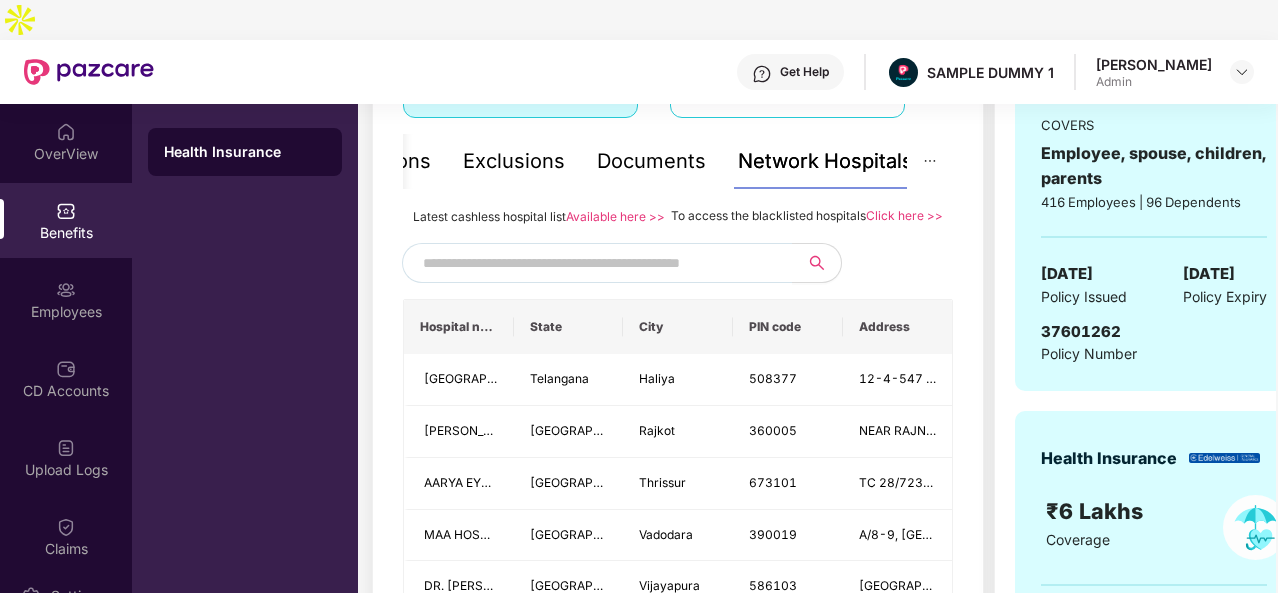click on "Documents" at bounding box center (651, 161) 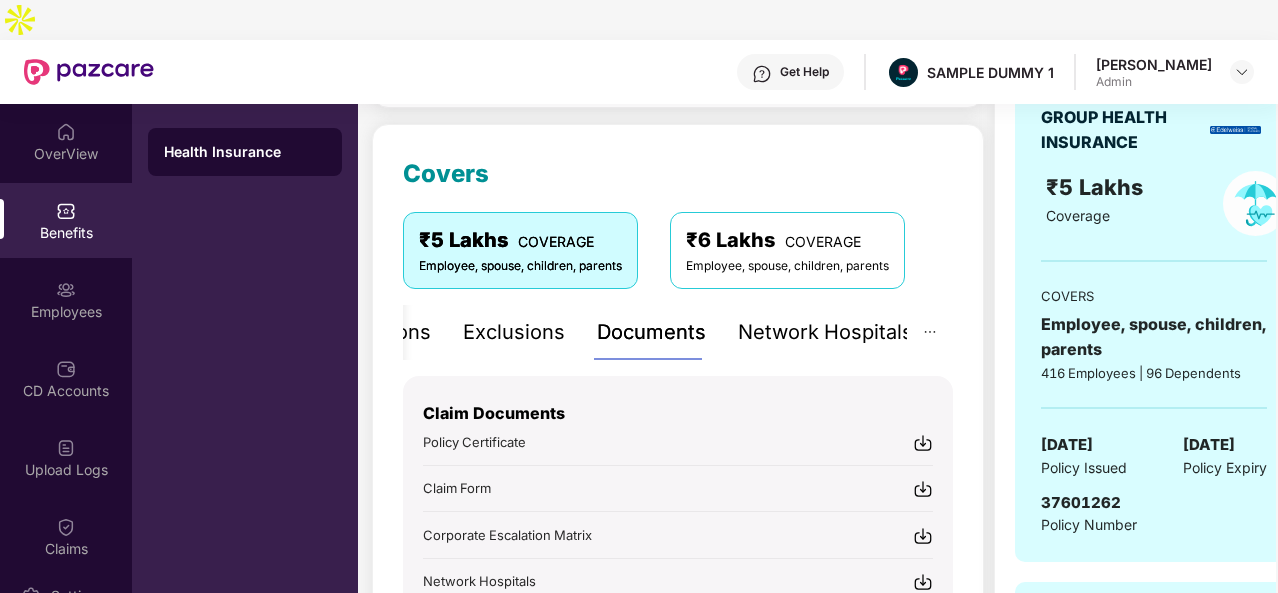 scroll, scrollTop: 235, scrollLeft: 0, axis: vertical 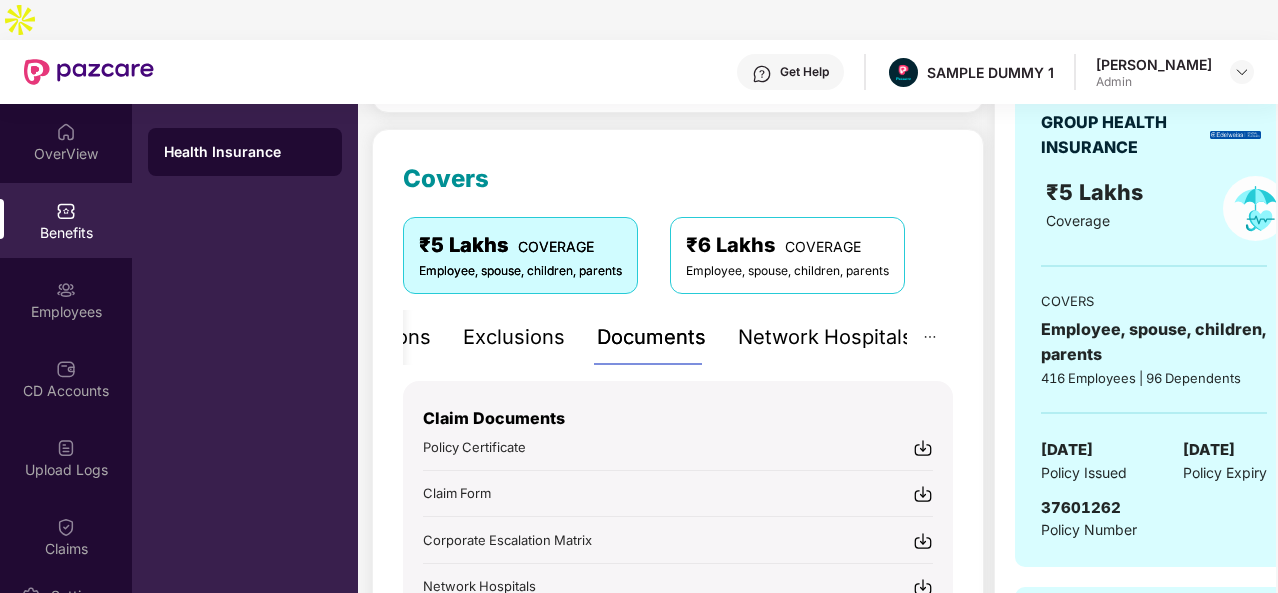drag, startPoint x: 498, startPoint y: 308, endPoint x: 485, endPoint y: 299, distance: 15.811388 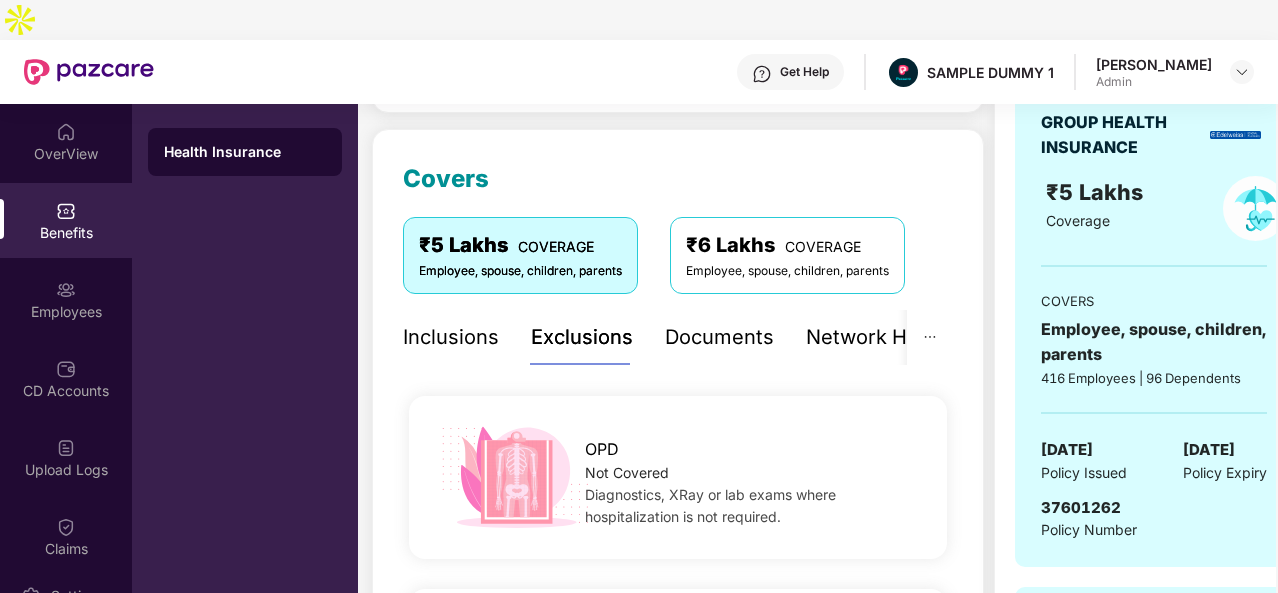 drag, startPoint x: 406, startPoint y: 289, endPoint x: 874, endPoint y: 377, distance: 476.20163 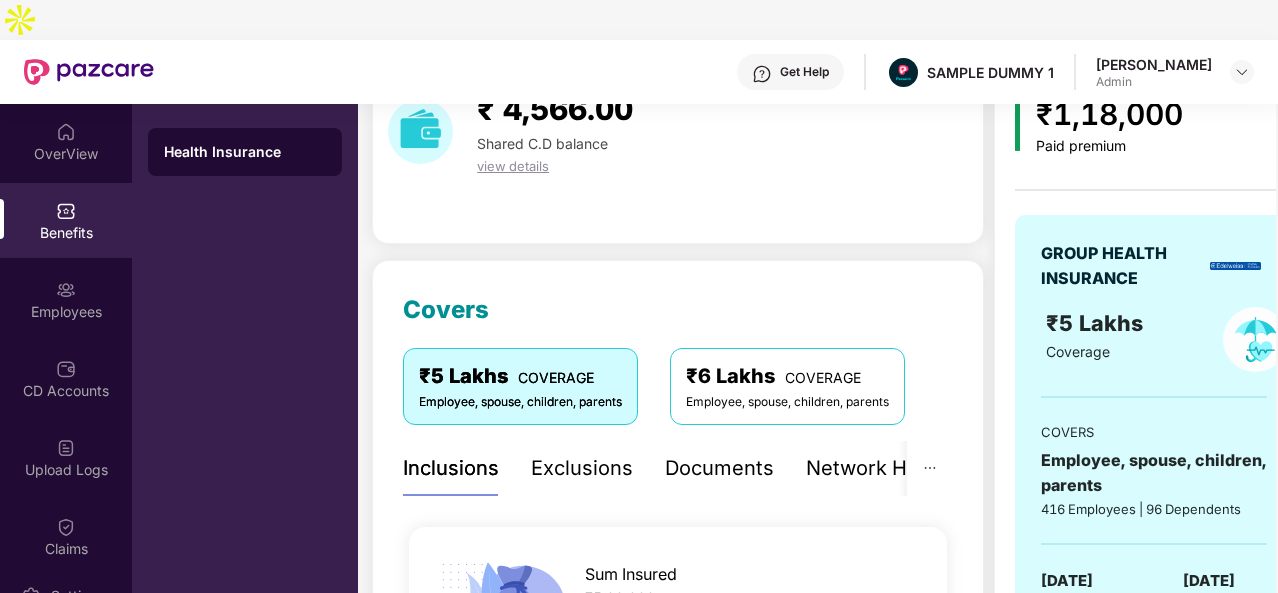 scroll, scrollTop: 105, scrollLeft: 0, axis: vertical 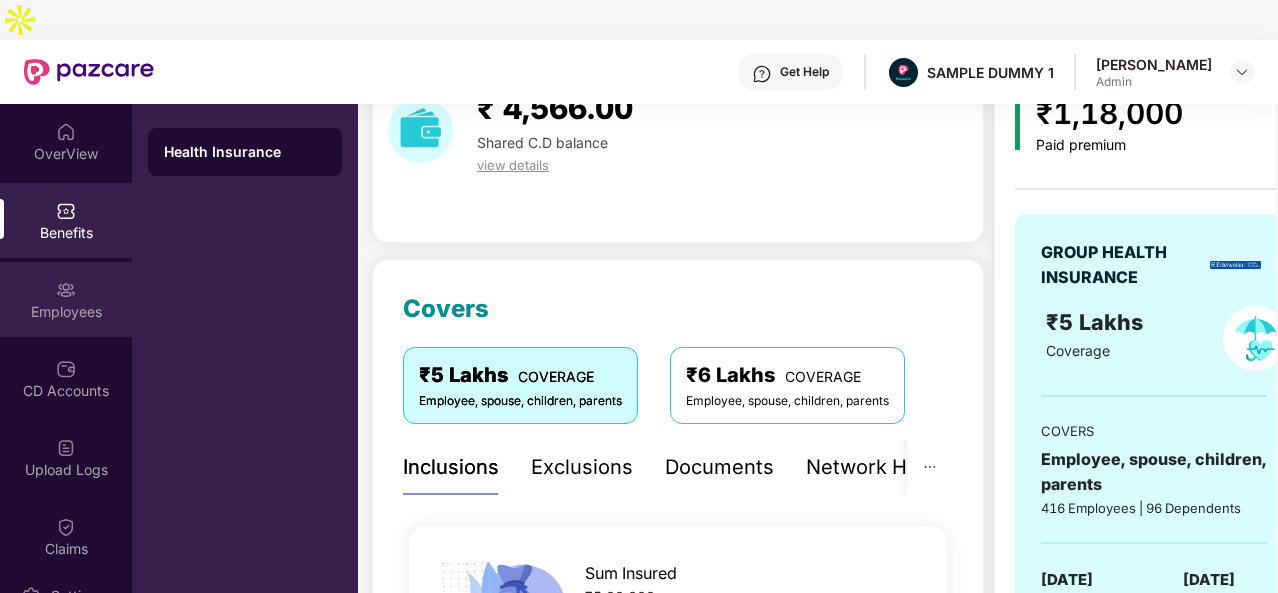 click on "Employees" at bounding box center (66, 299) 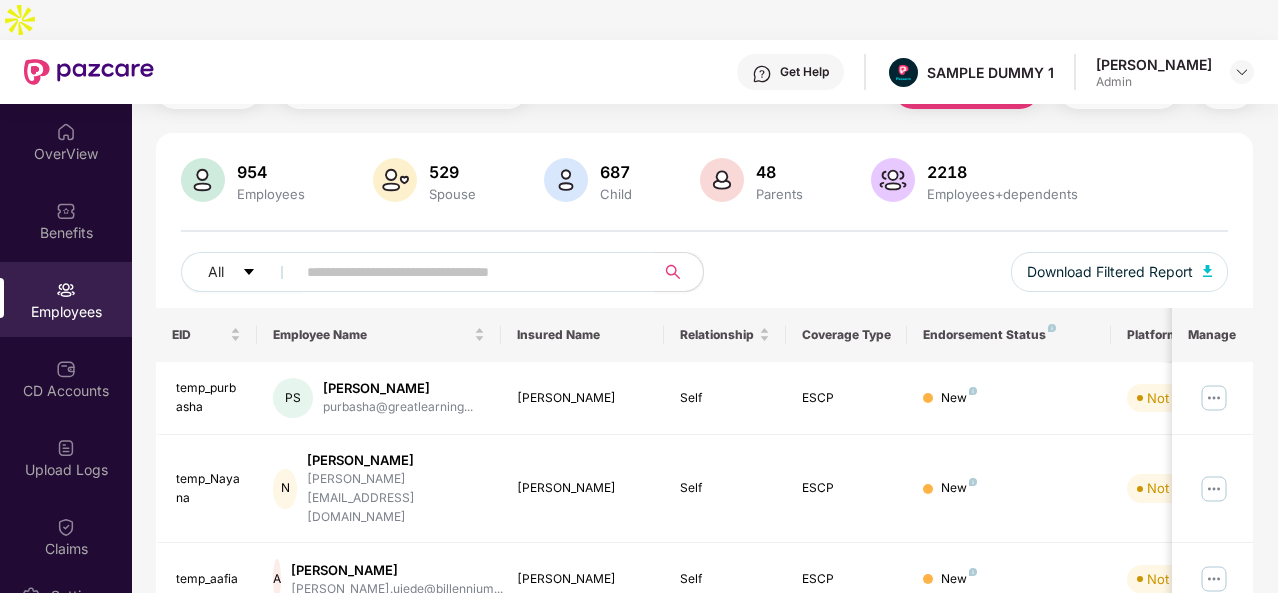 scroll, scrollTop: 0, scrollLeft: 0, axis: both 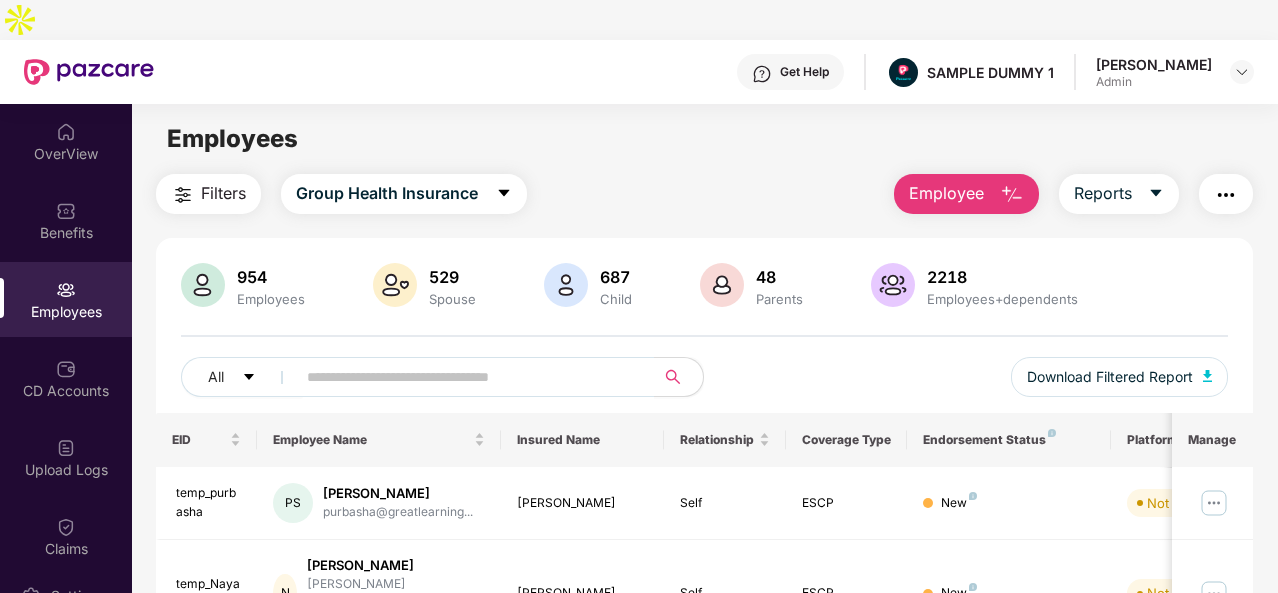 click at bounding box center [1012, 195] 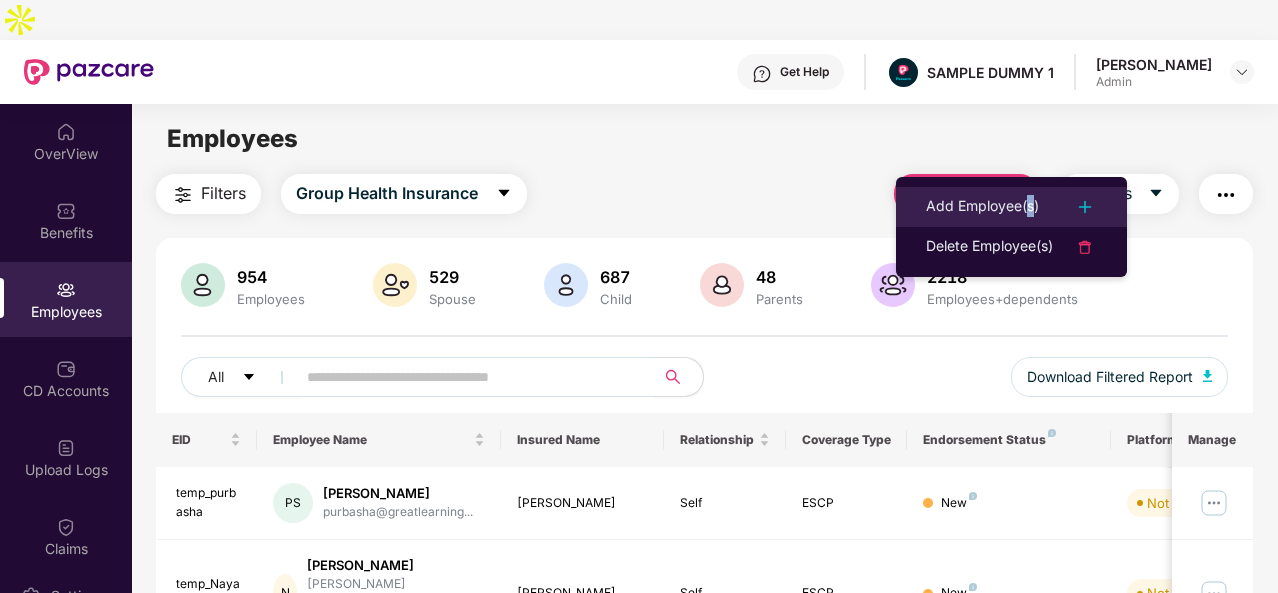 click on "Add Employee(s)" at bounding box center [1011, 207] 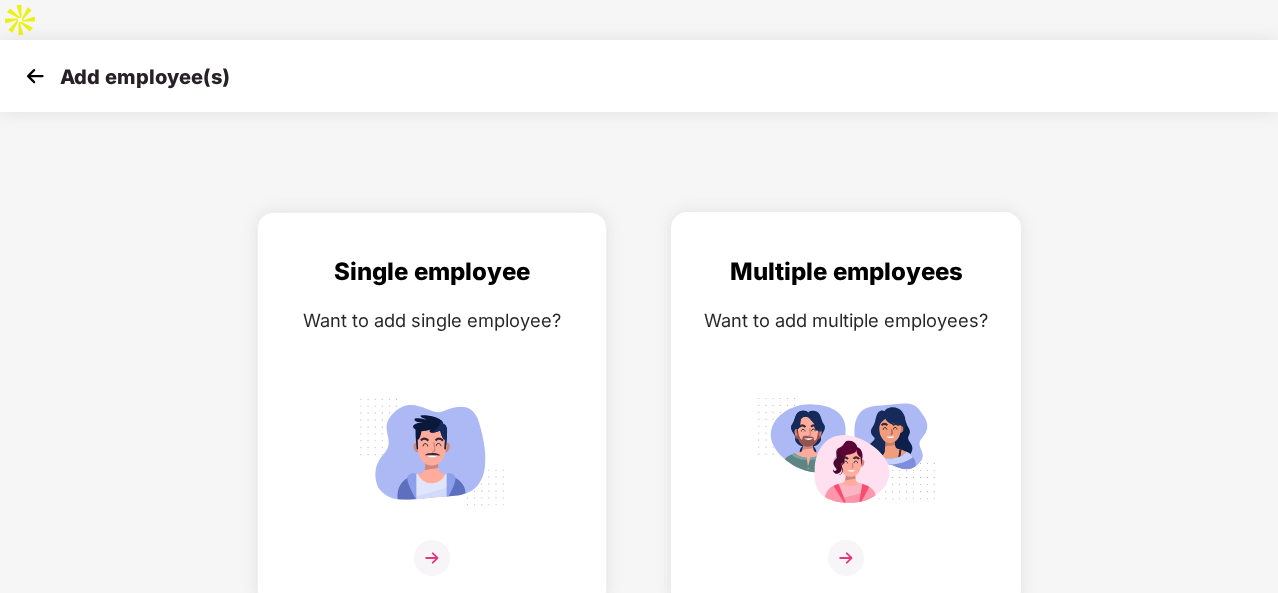 click at bounding box center (846, 558) 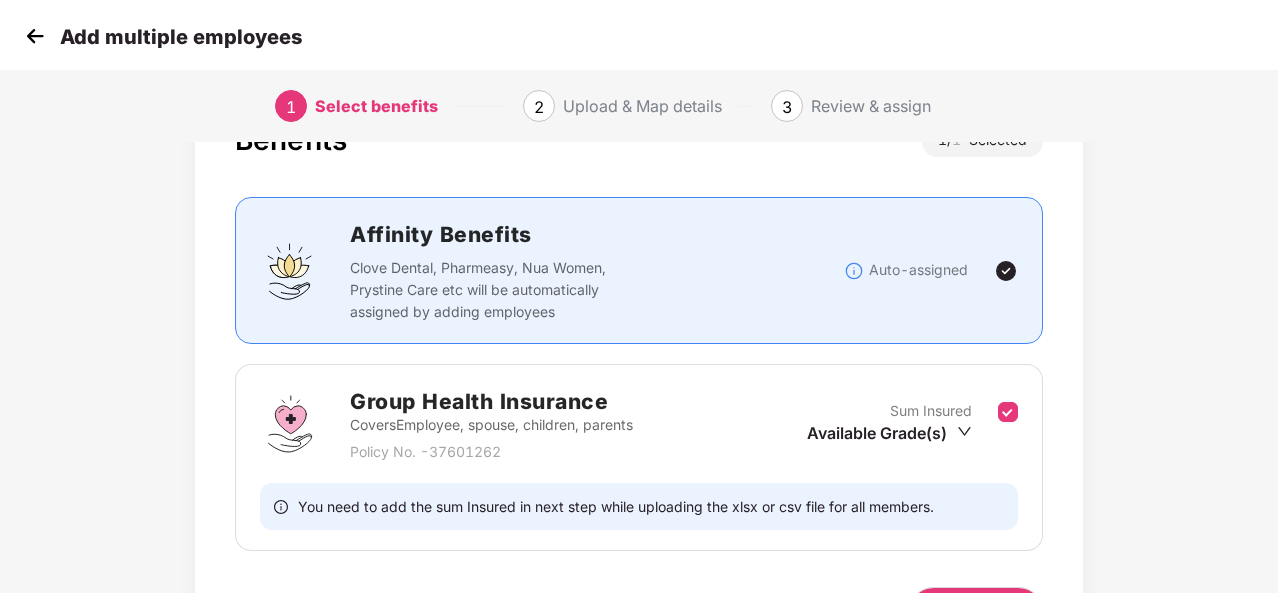 scroll, scrollTop: 130, scrollLeft: 0, axis: vertical 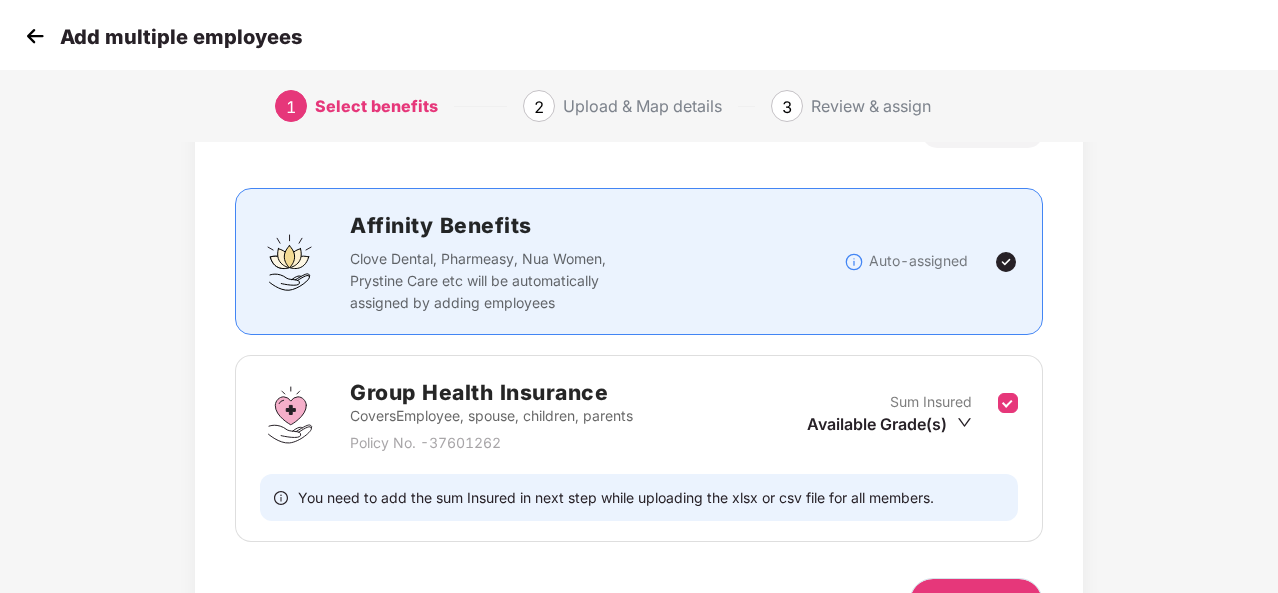 click on "Next" at bounding box center (976, 602) 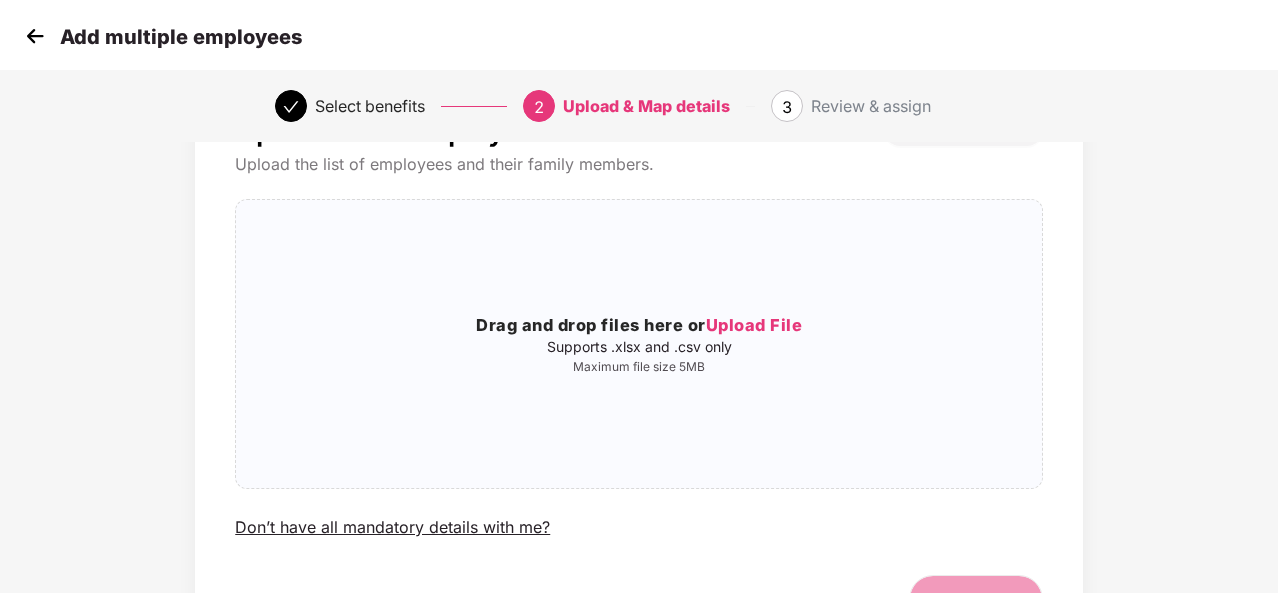 scroll, scrollTop: 0, scrollLeft: 0, axis: both 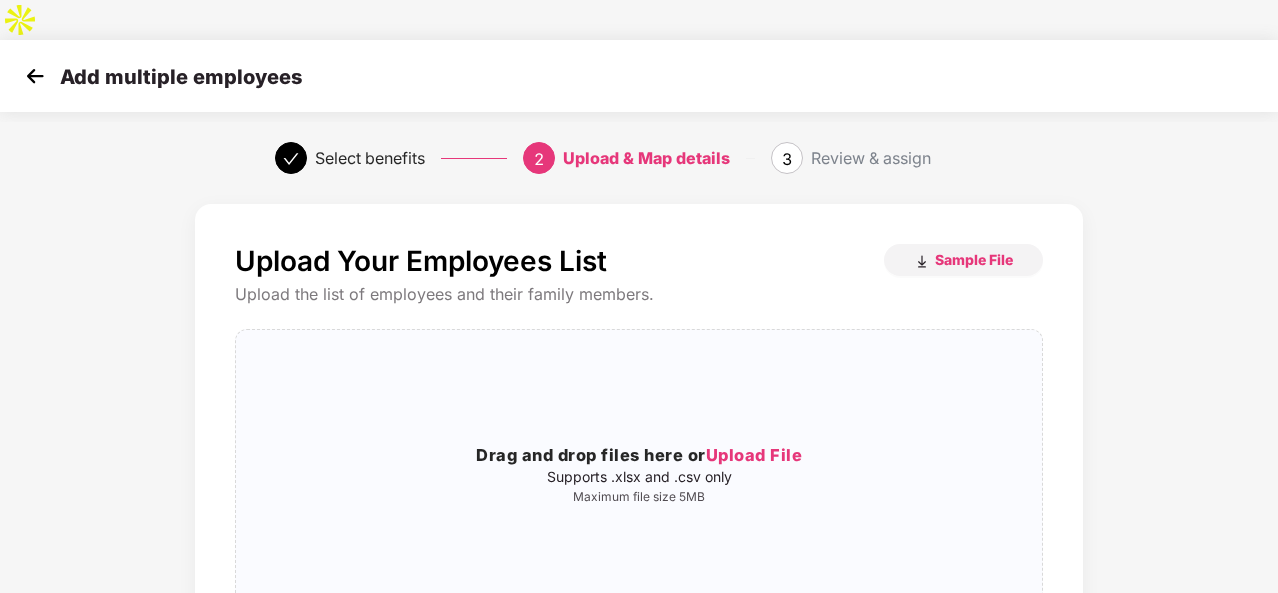 click at bounding box center (35, 76) 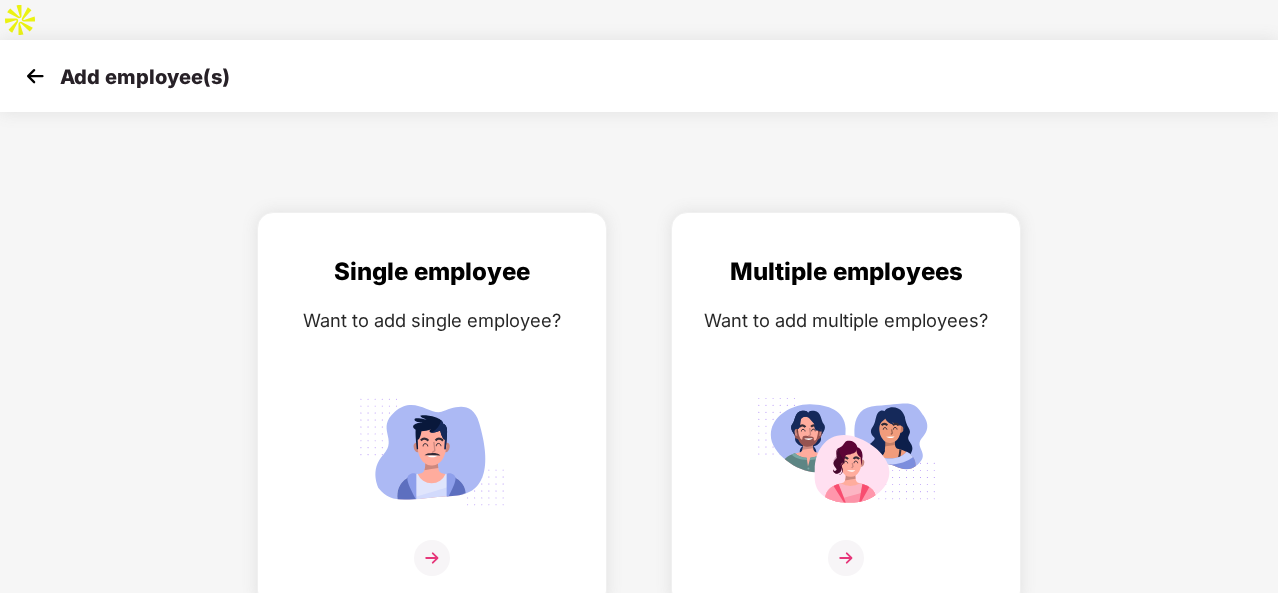 click at bounding box center (35, 76) 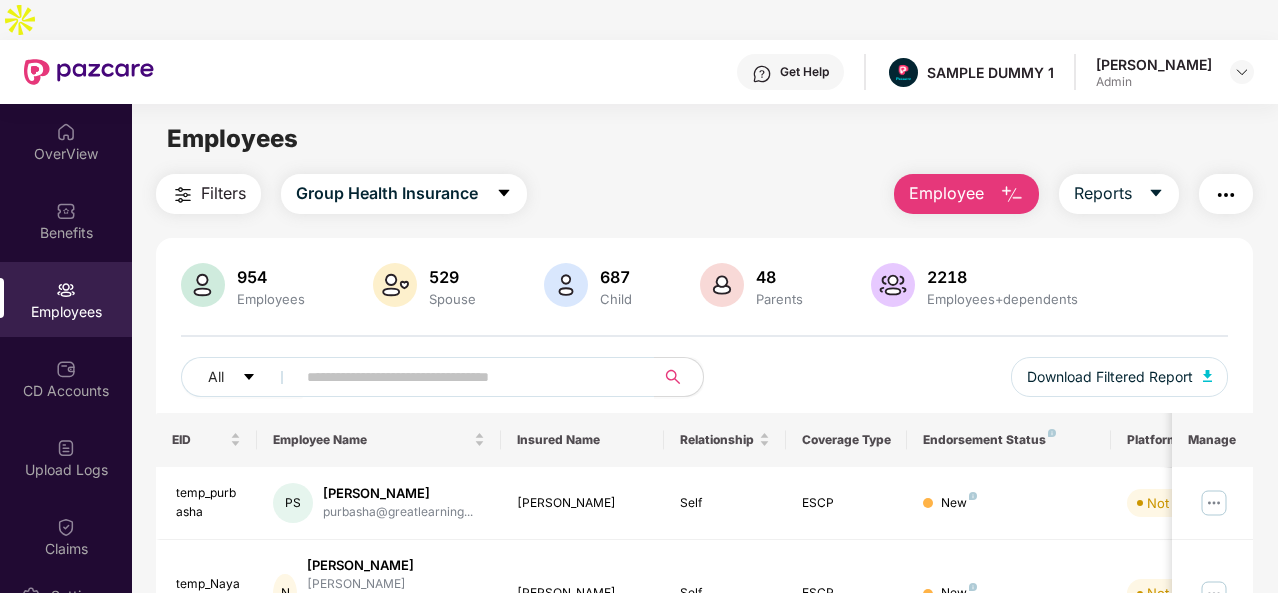 click on "Employee  Reports" at bounding box center (1063, 194) 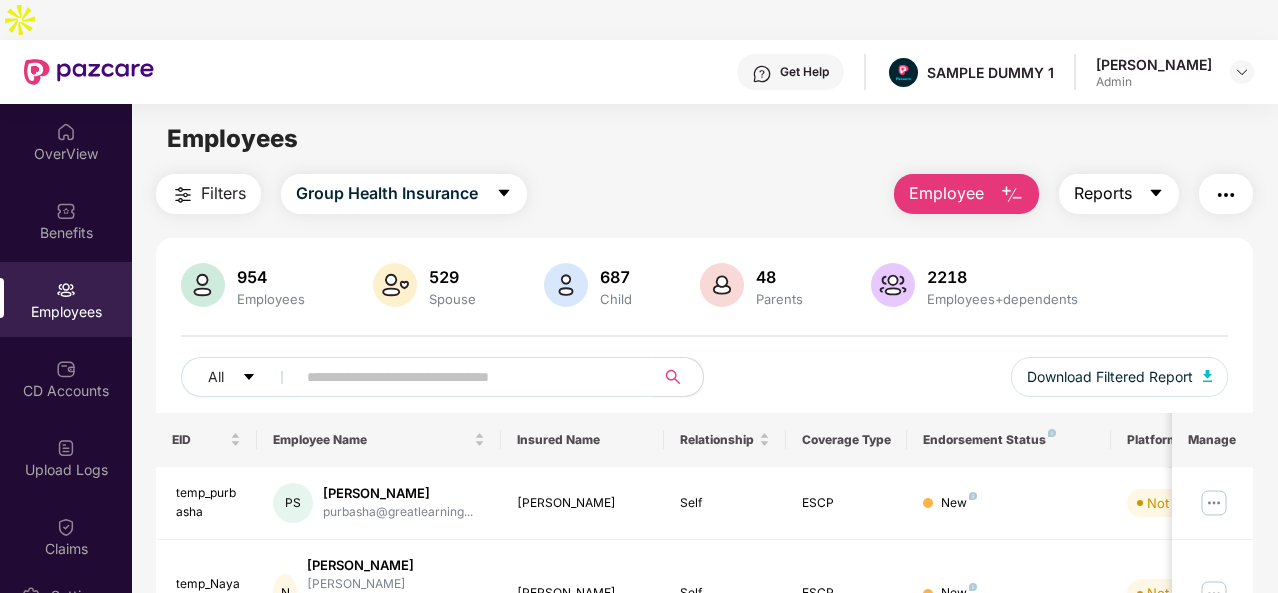 click on "Reports" at bounding box center (1119, 194) 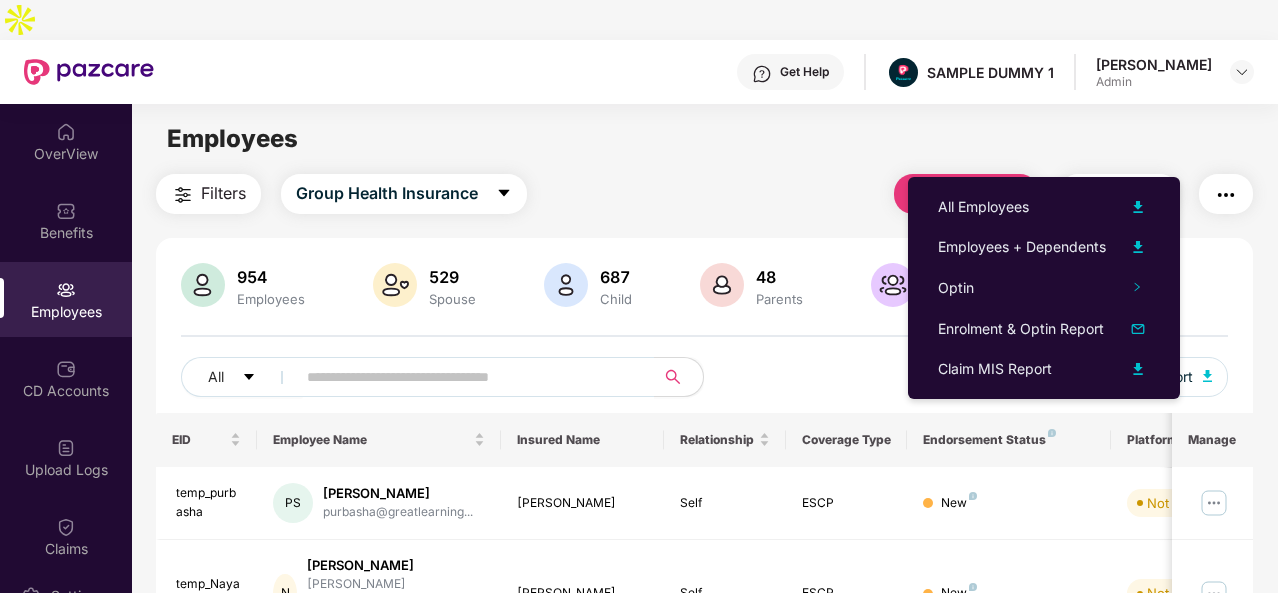click at bounding box center (1226, 194) 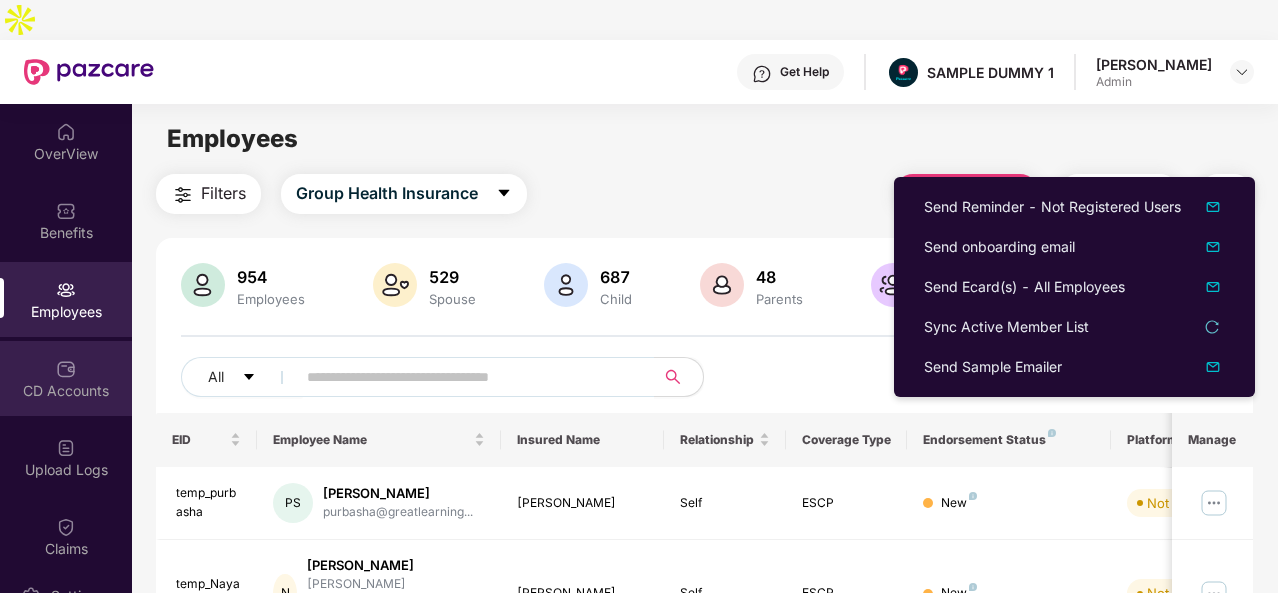 click on "CD Accounts" at bounding box center (66, 391) 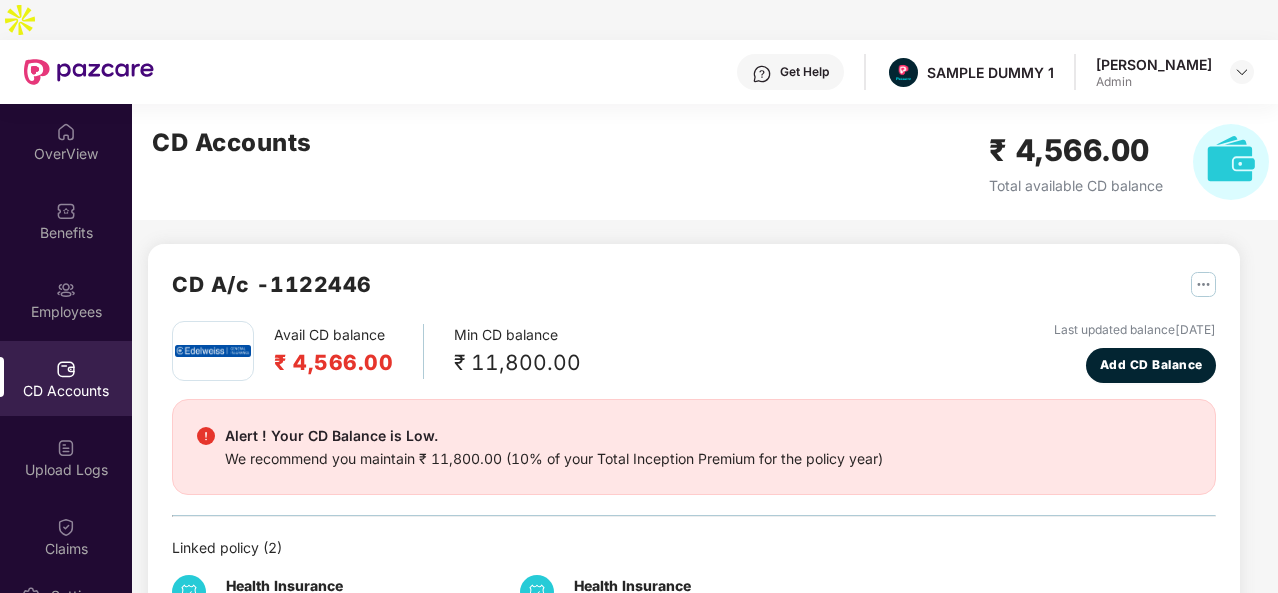 scroll, scrollTop: 54, scrollLeft: 0, axis: vertical 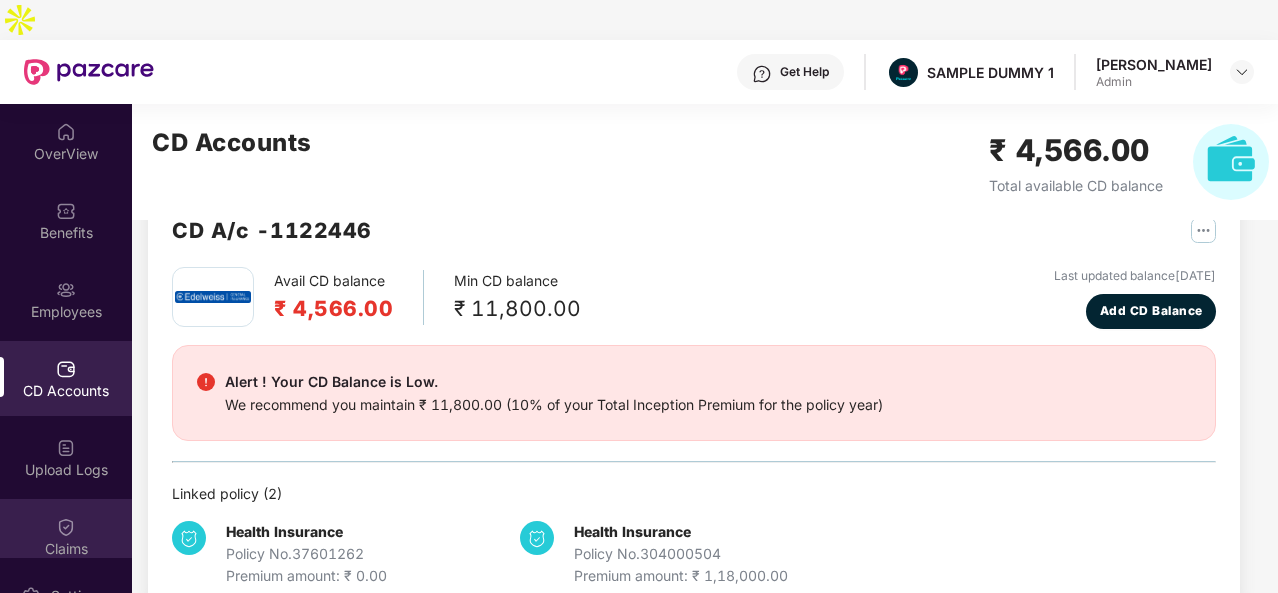 click on "Claims" at bounding box center (66, 536) 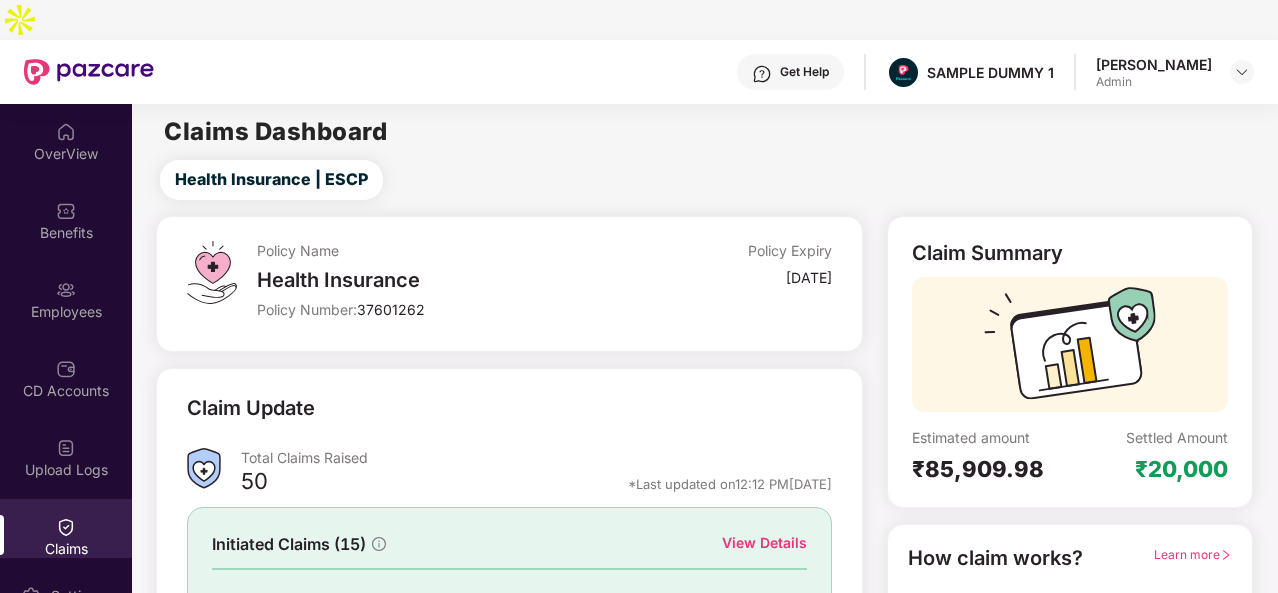 scroll, scrollTop: 188, scrollLeft: 0, axis: vertical 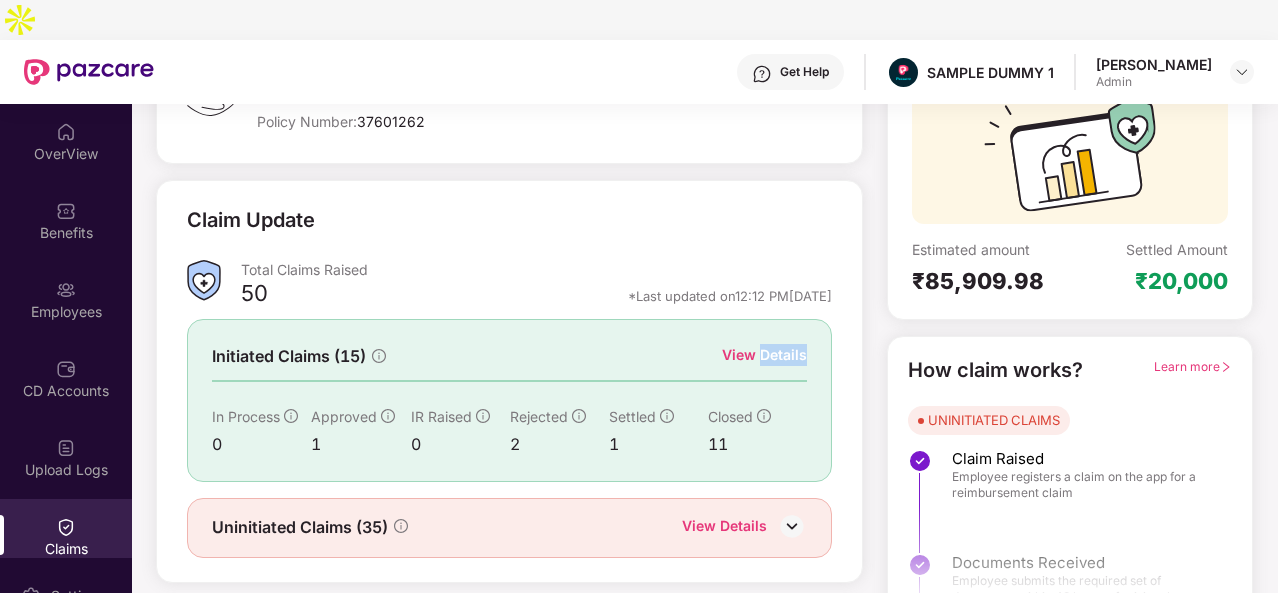 click on "View Details" at bounding box center [764, 355] 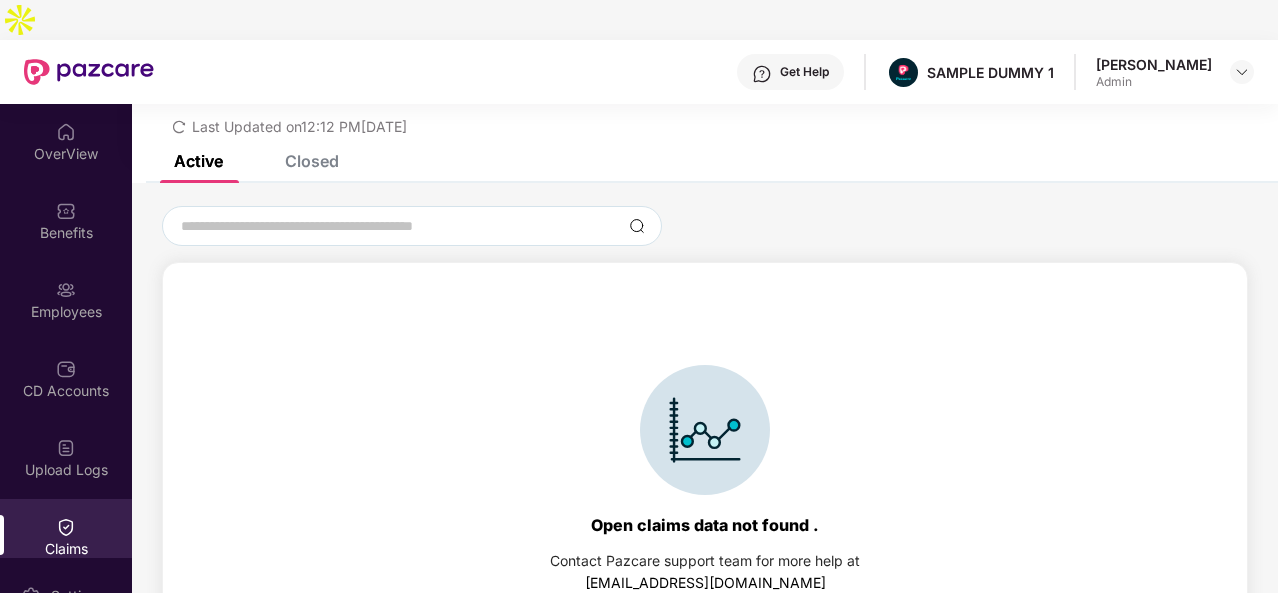 scroll, scrollTop: 86, scrollLeft: 0, axis: vertical 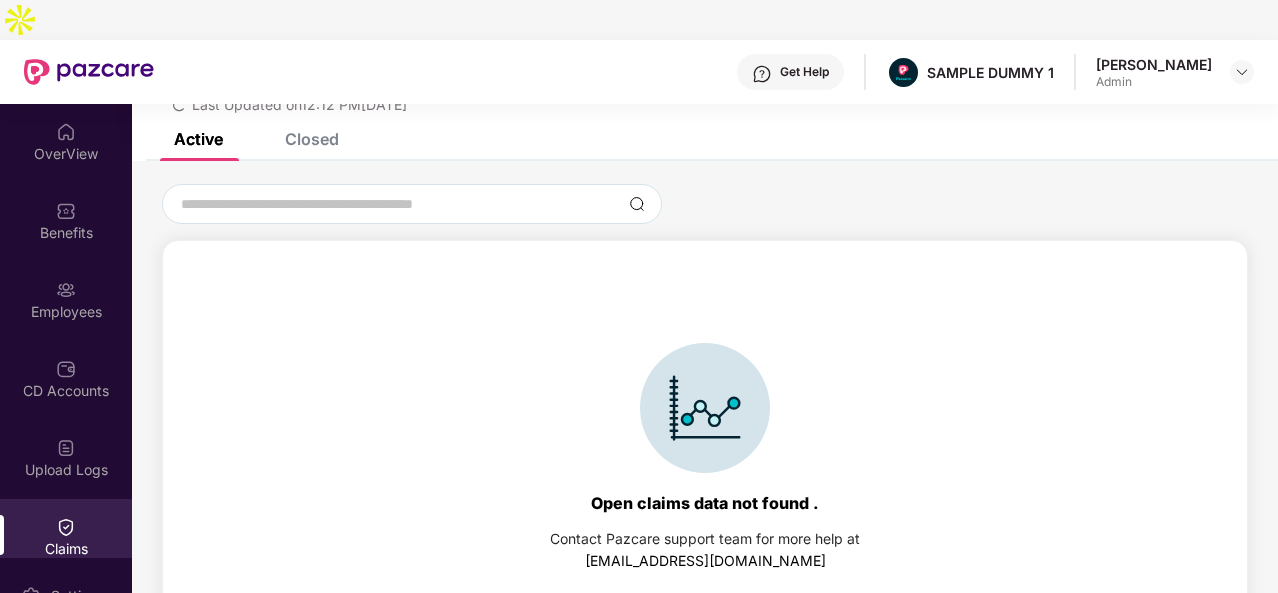 click on "List of Initiated Claims Last Updated on  12:12 PM[DATE]" at bounding box center [705, 75] 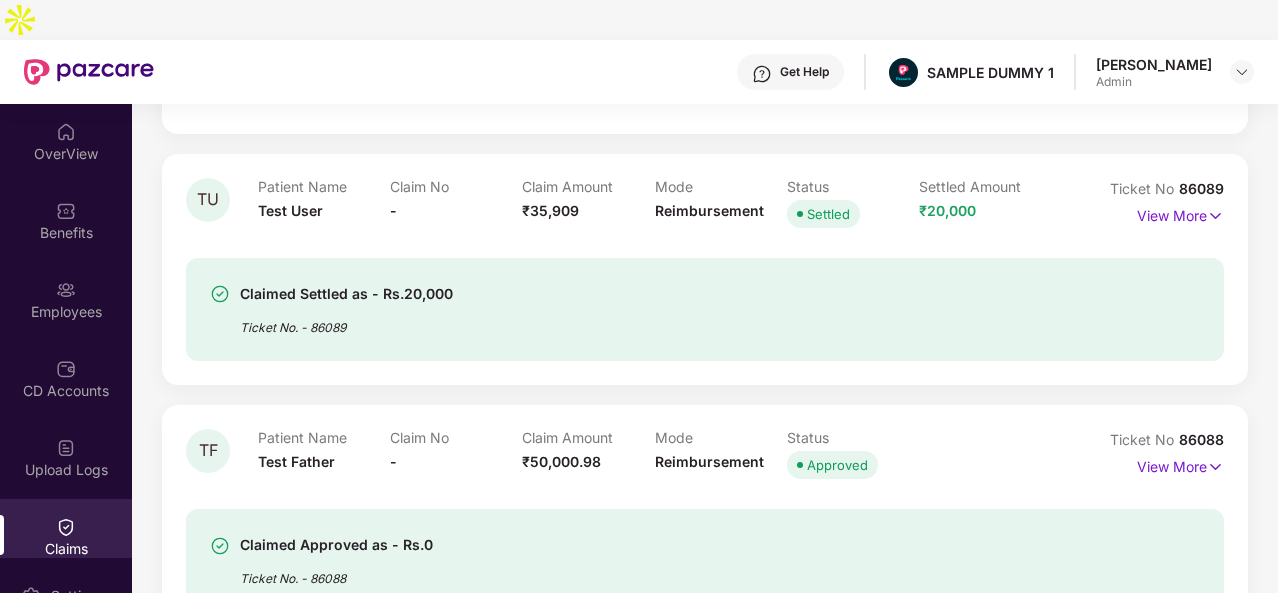 scroll, scrollTop: 1114, scrollLeft: 0, axis: vertical 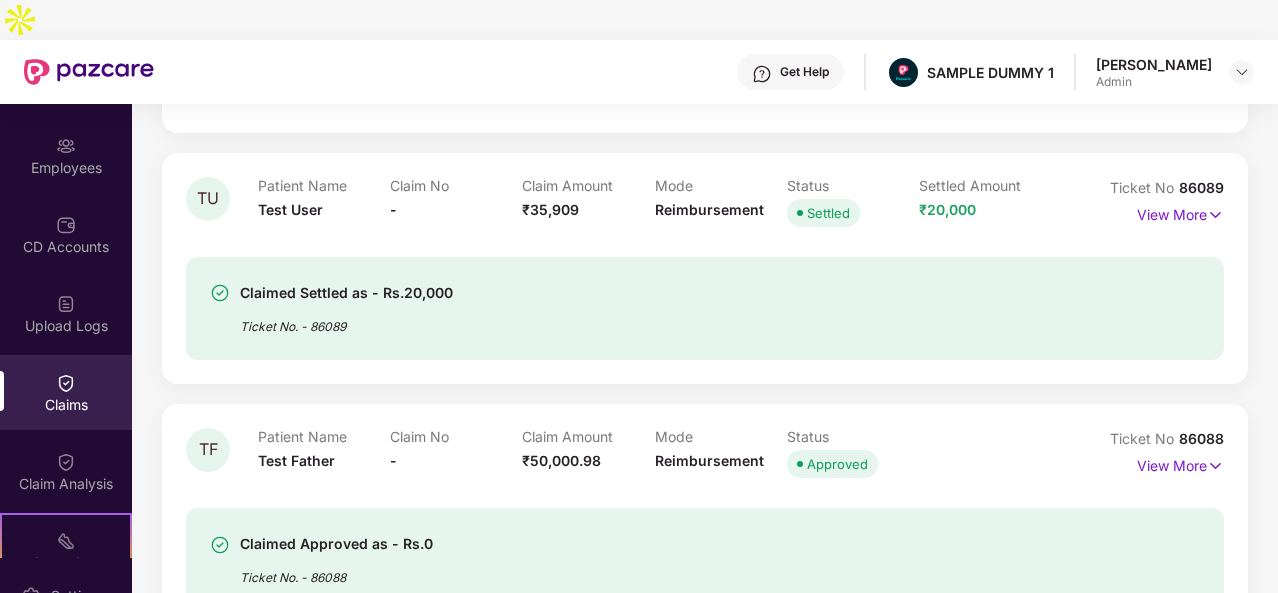 click on "Claim Analysis" at bounding box center (66, 471) 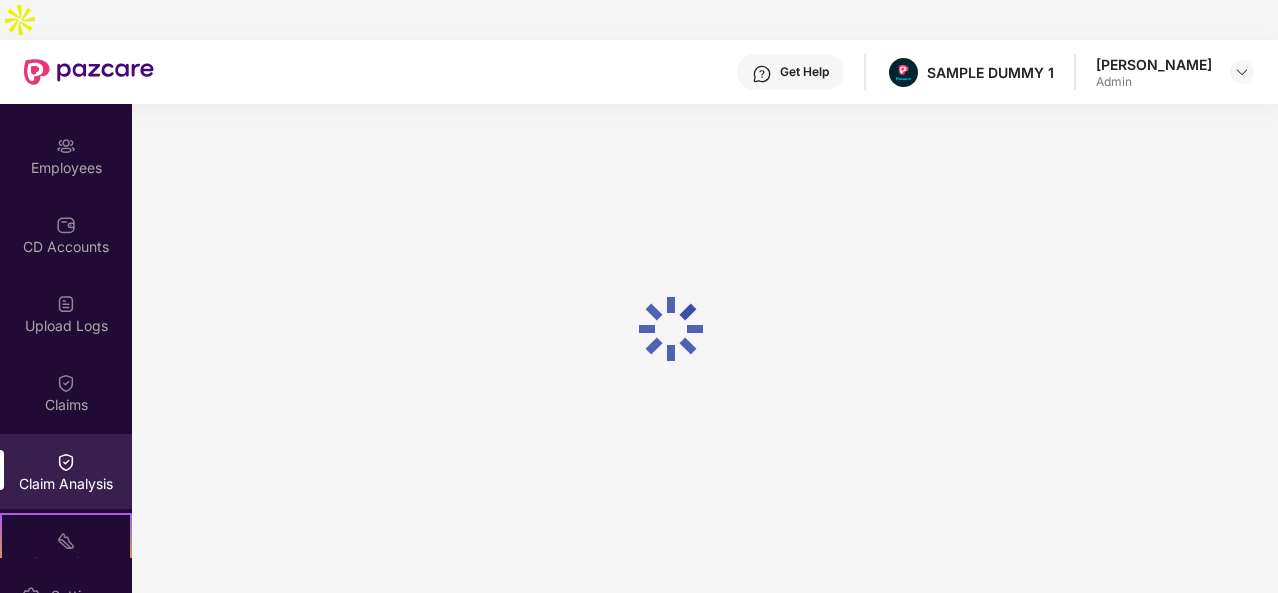 scroll, scrollTop: 0, scrollLeft: 0, axis: both 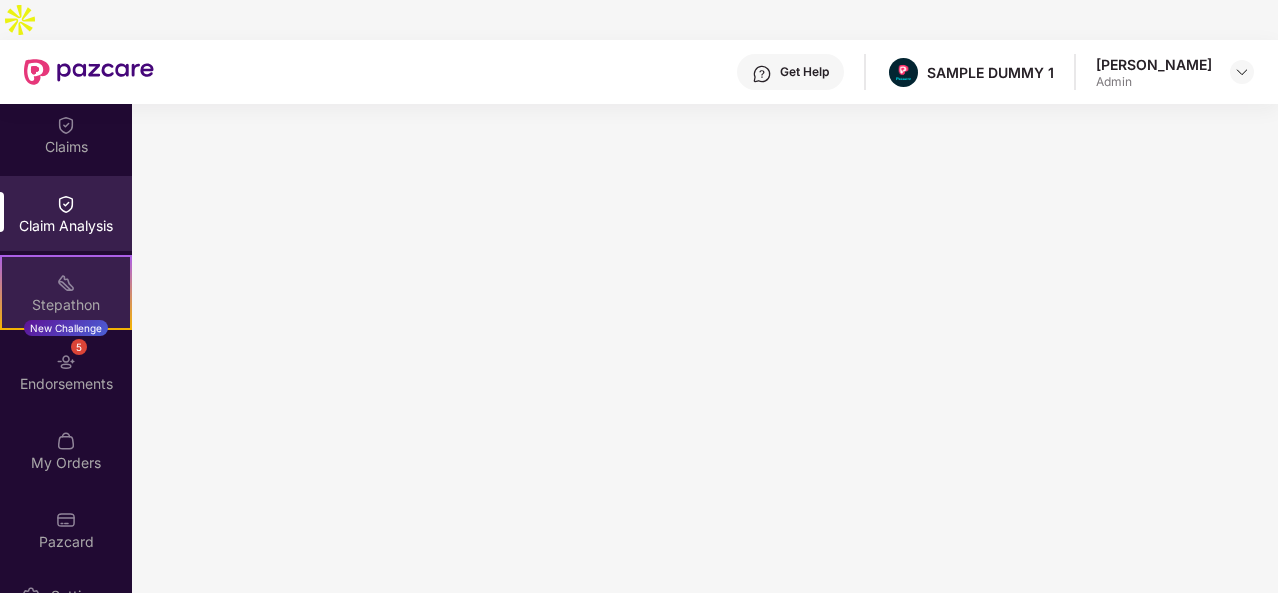 click at bounding box center (66, 283) 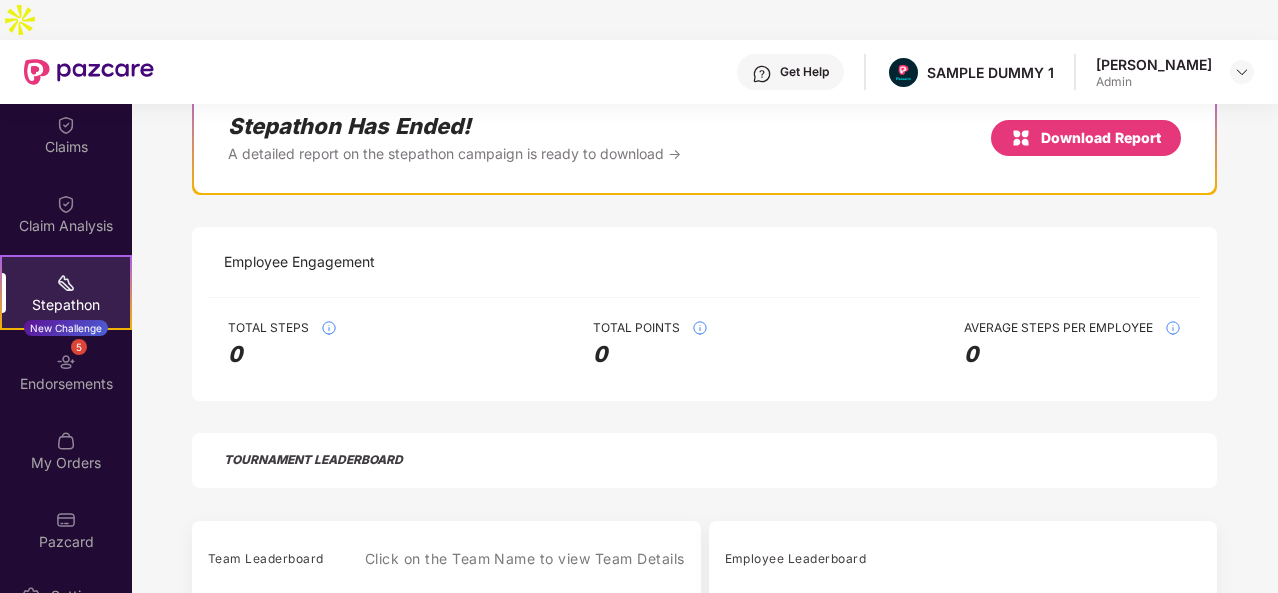 scroll, scrollTop: 198, scrollLeft: 0, axis: vertical 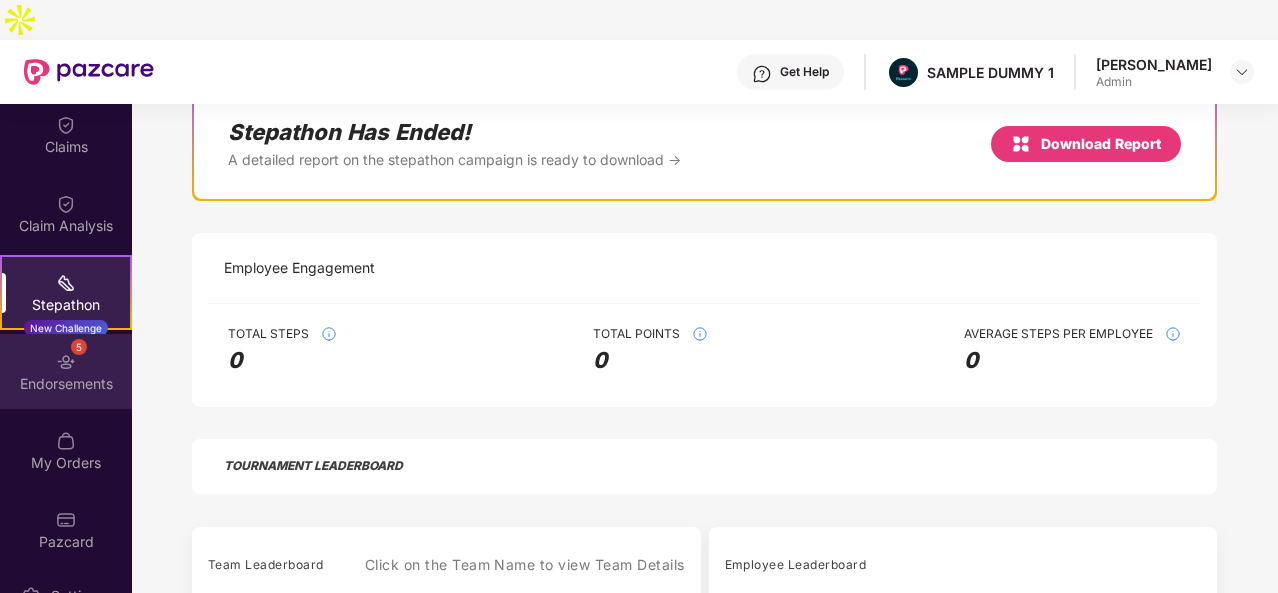 click on "Endorsements" at bounding box center (66, 384) 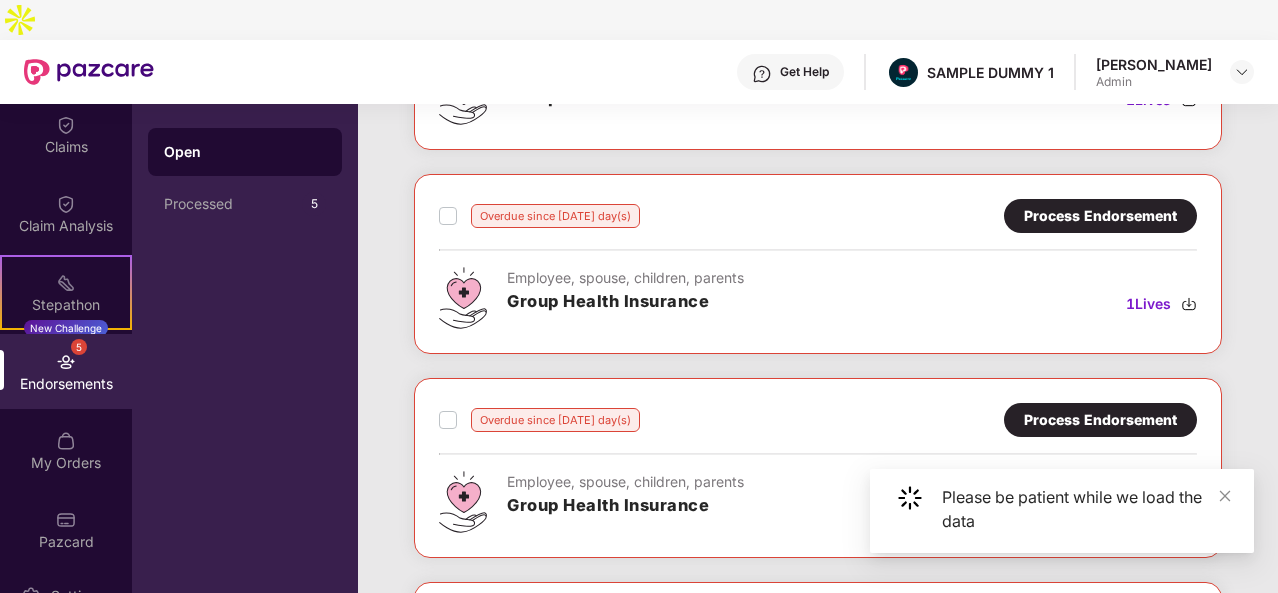 scroll, scrollTop: 656, scrollLeft: 0, axis: vertical 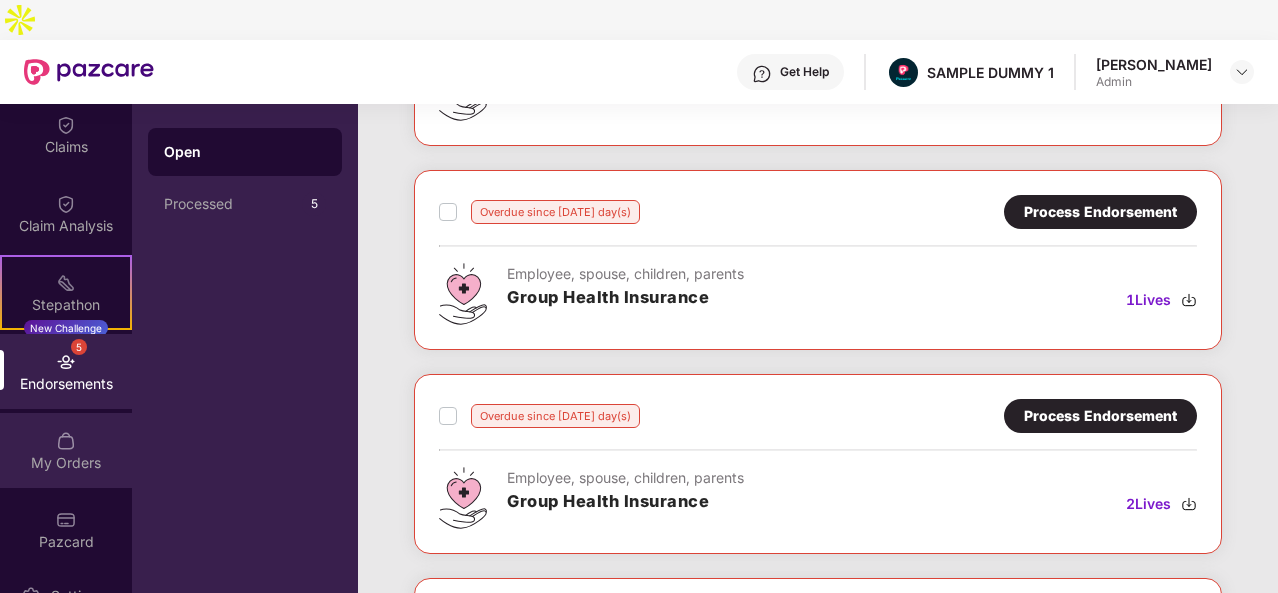 click on "My Orders" at bounding box center (66, 463) 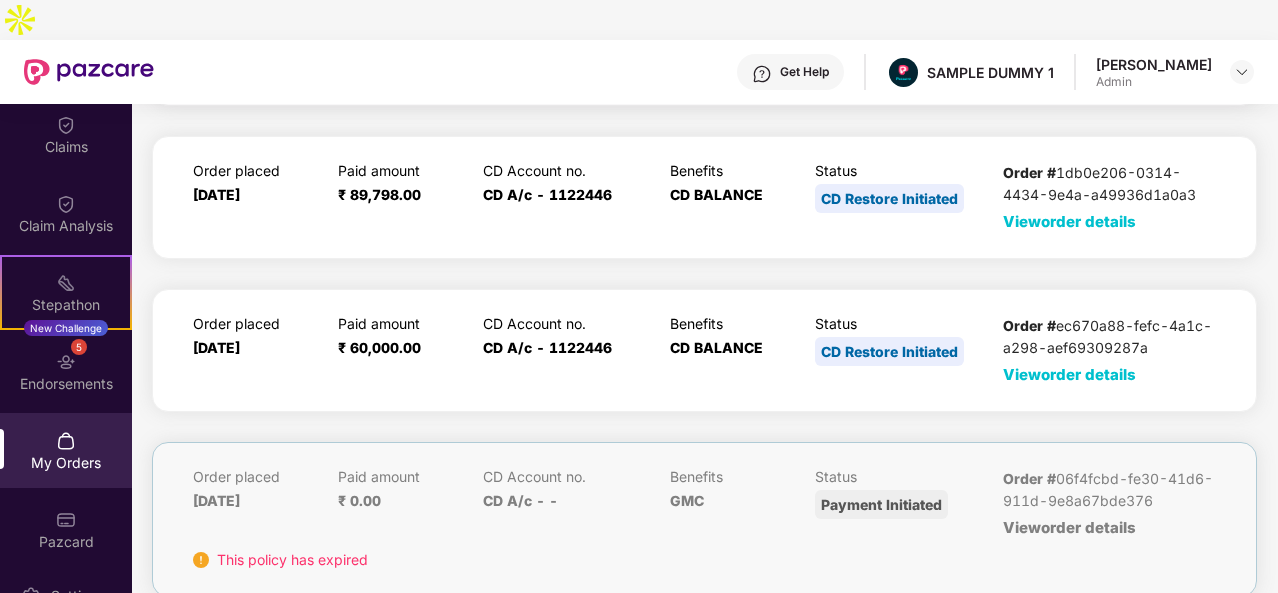 scroll, scrollTop: 0, scrollLeft: 0, axis: both 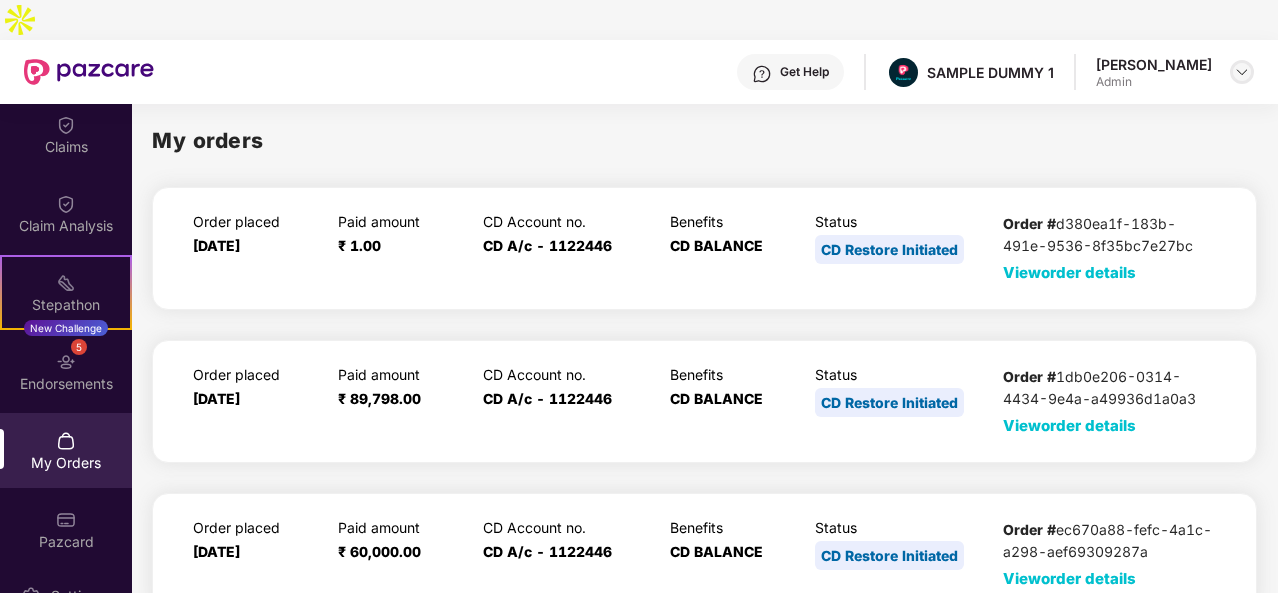 click at bounding box center [1242, 72] 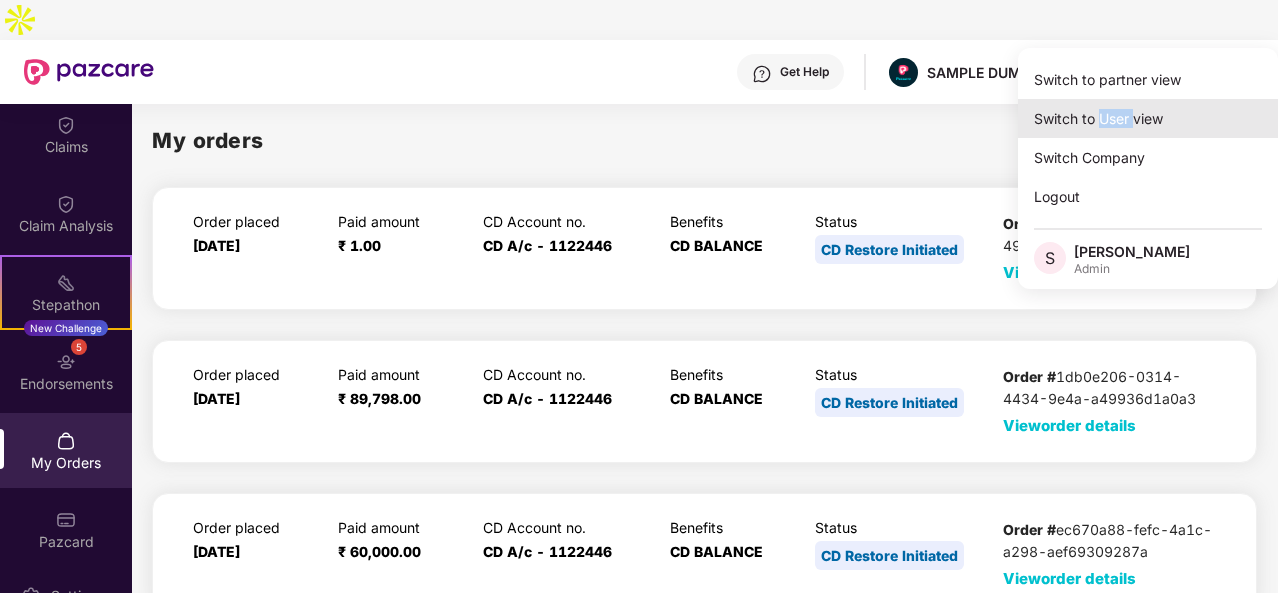 click on "Switch to User view" at bounding box center (1148, 118) 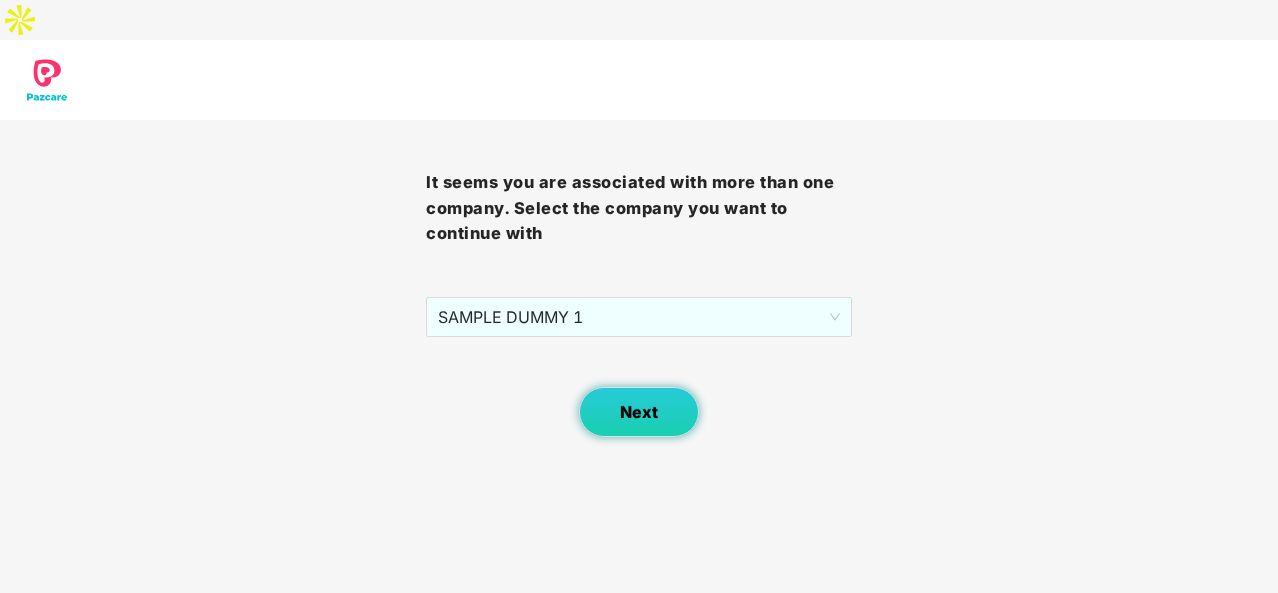 click on "Next" at bounding box center (639, 412) 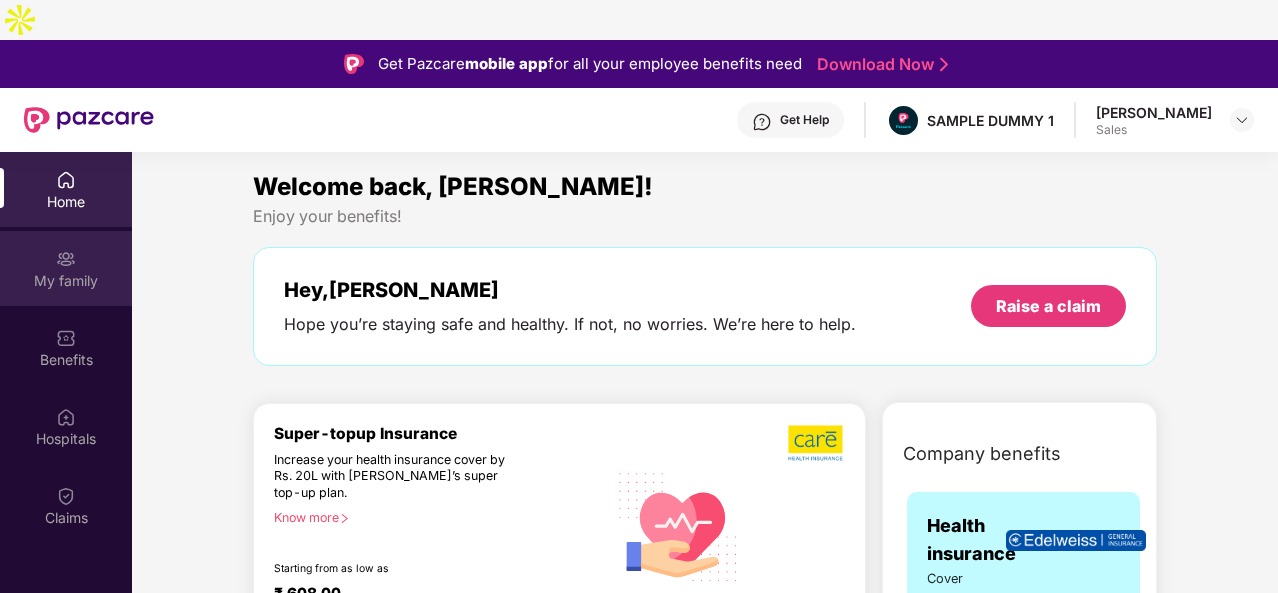 click on "My family" at bounding box center [66, 281] 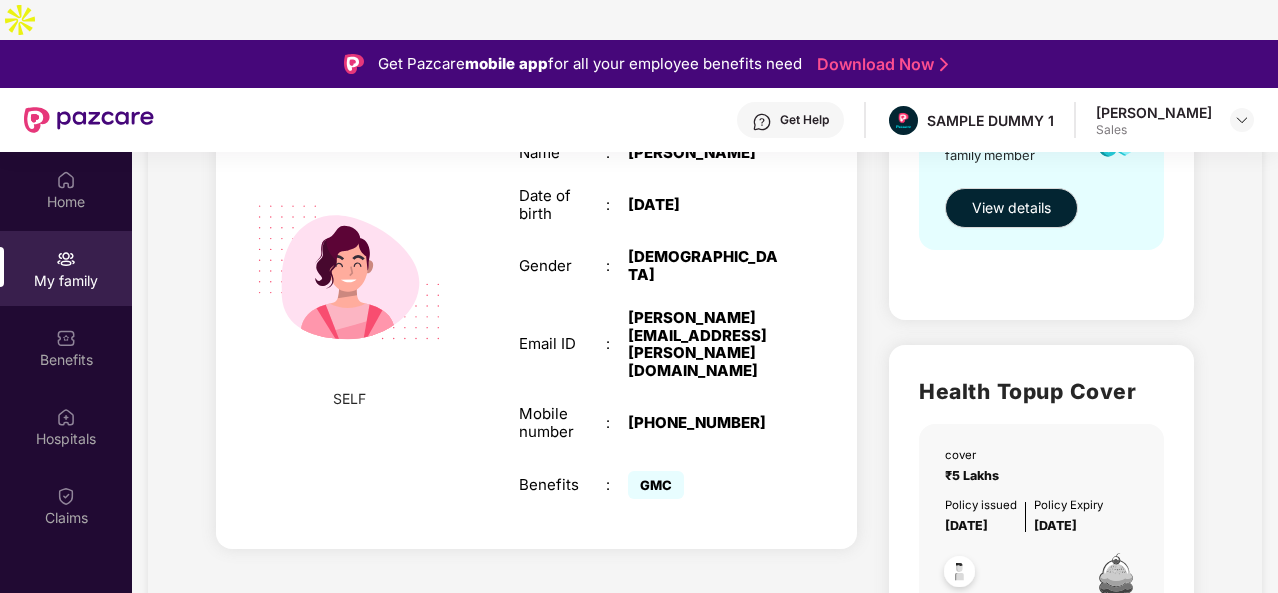 scroll, scrollTop: 430, scrollLeft: 0, axis: vertical 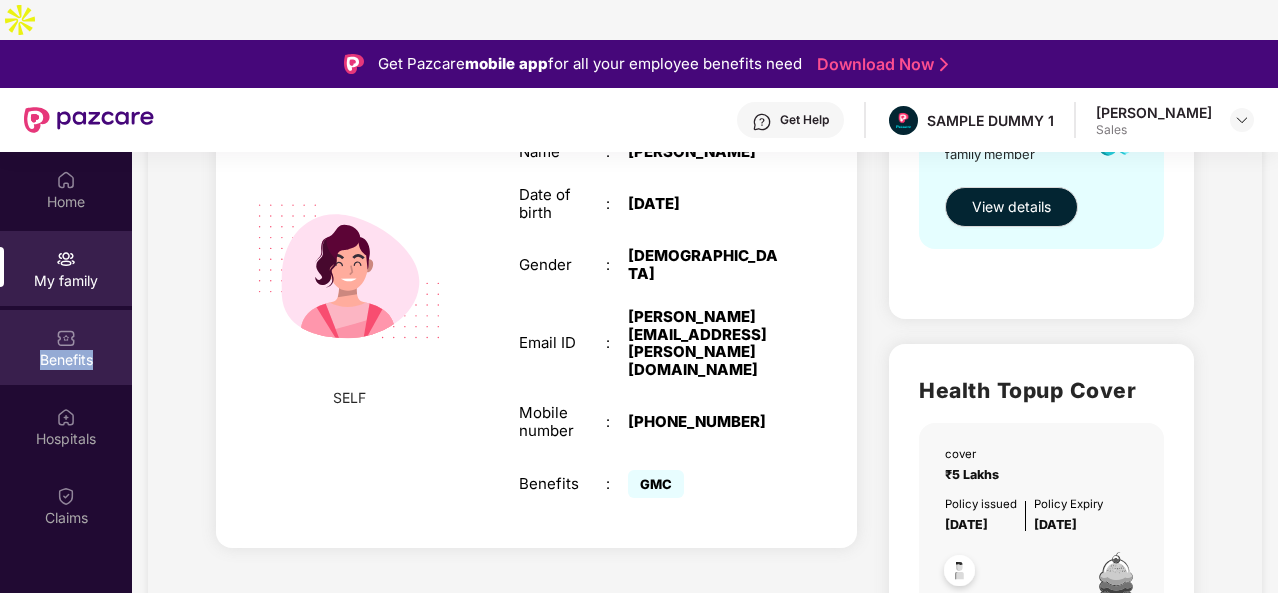 click on "Benefits" at bounding box center (66, 360) 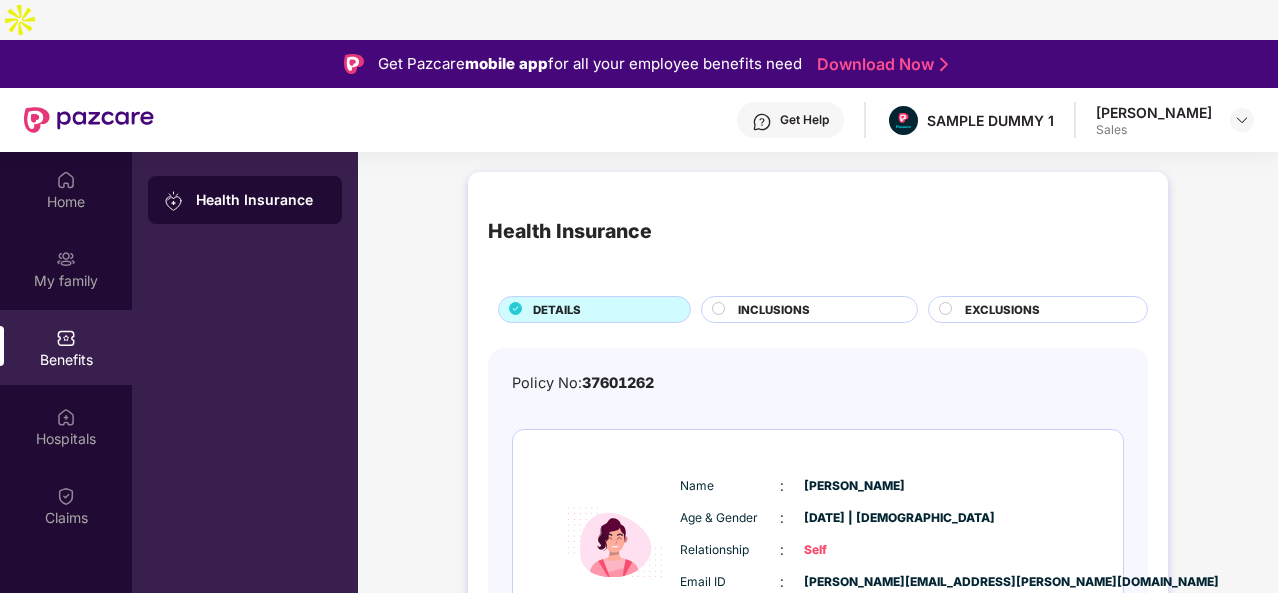 click on "INCLUSIONS" at bounding box center (774, 310) 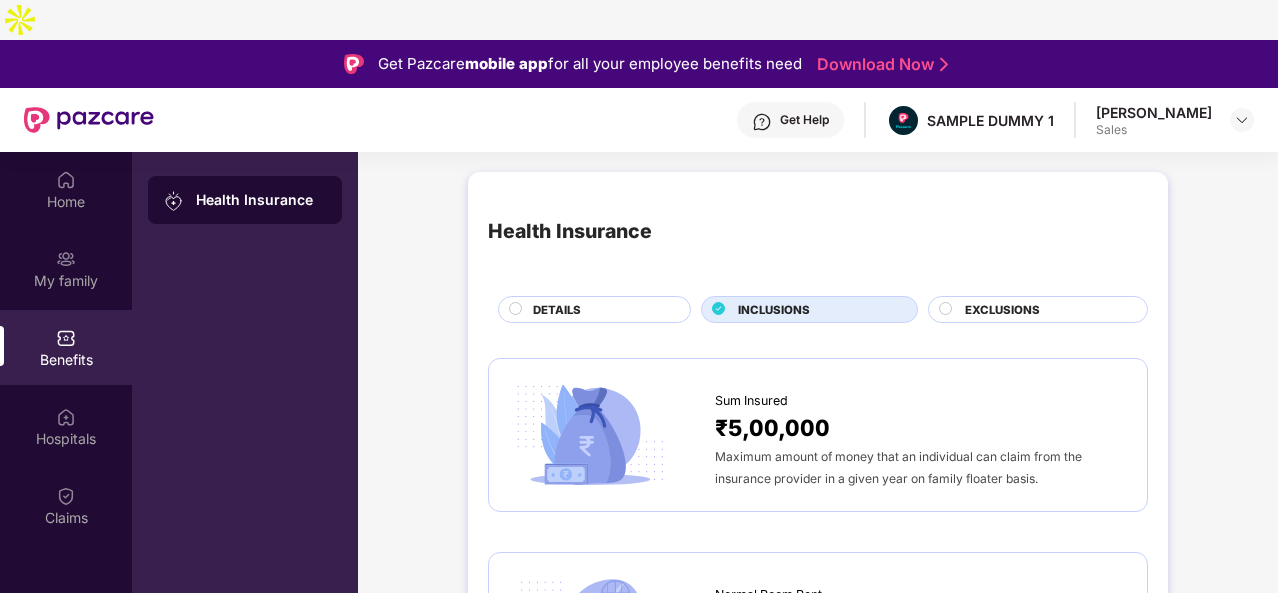 click on "EXCLUSIONS" at bounding box center [1002, 310] 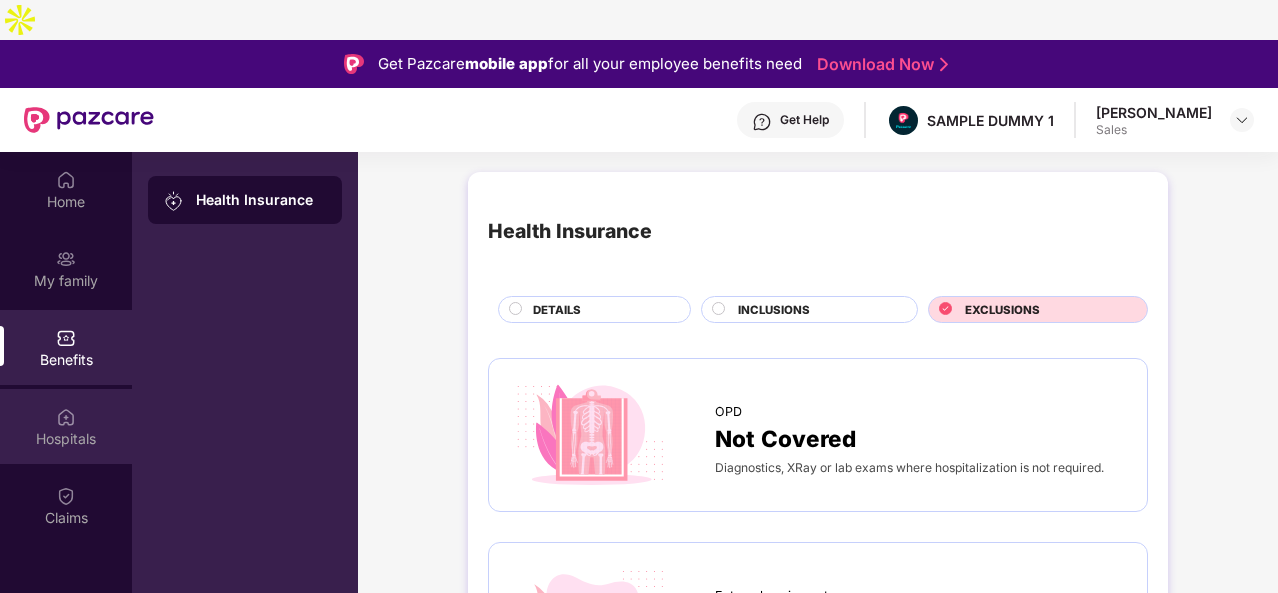 click on "Hospitals" at bounding box center [66, 439] 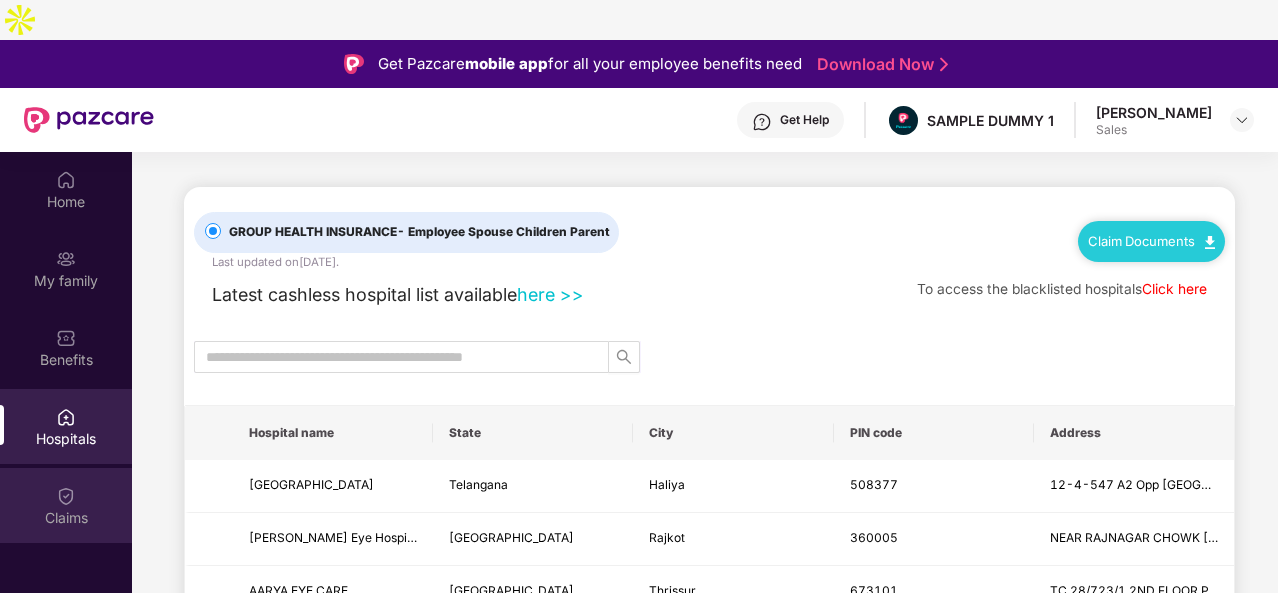 click on "Claims" at bounding box center [66, 518] 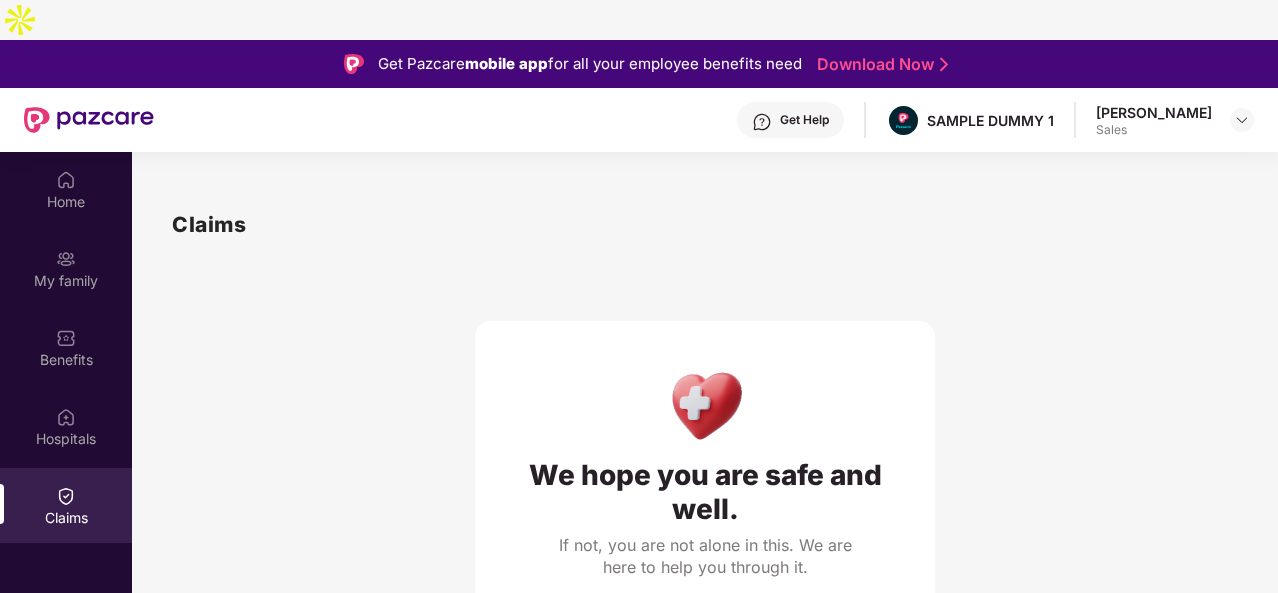 scroll, scrollTop: 112, scrollLeft: 0, axis: vertical 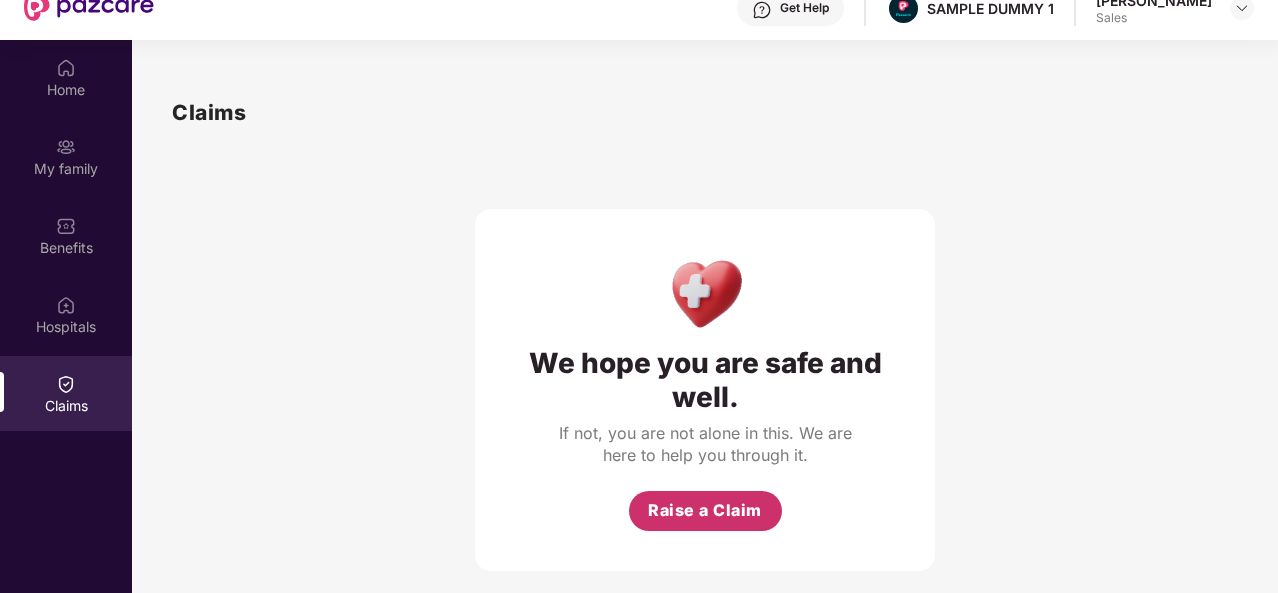click on "Raise a Claim" at bounding box center [705, 510] 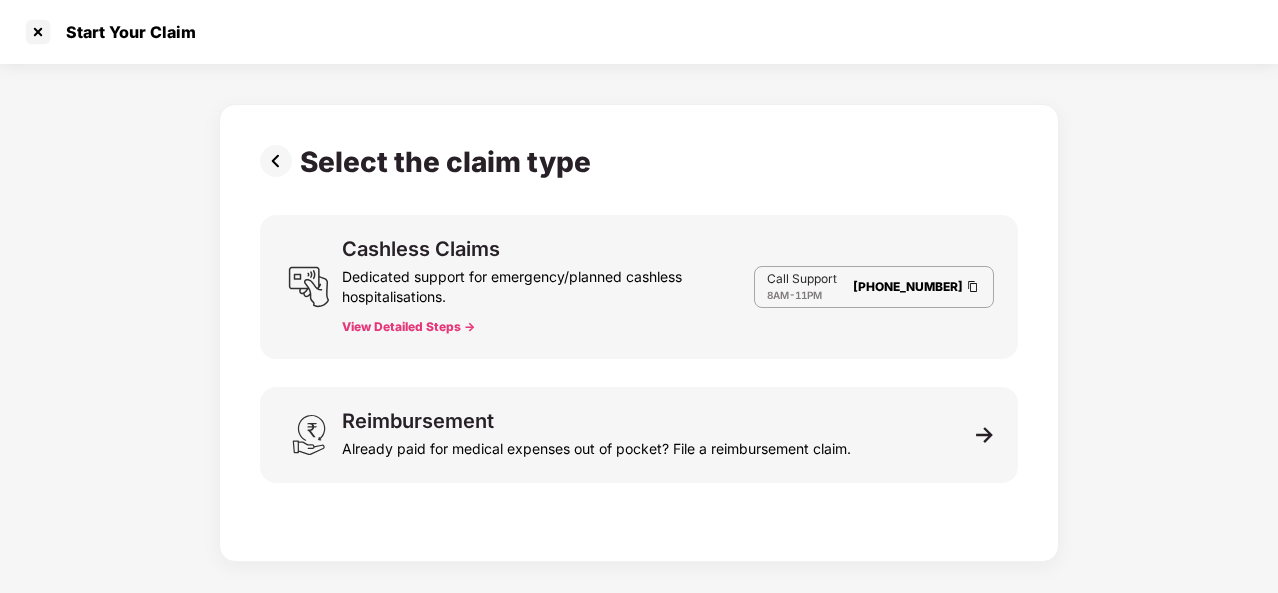 scroll, scrollTop: 48, scrollLeft: 0, axis: vertical 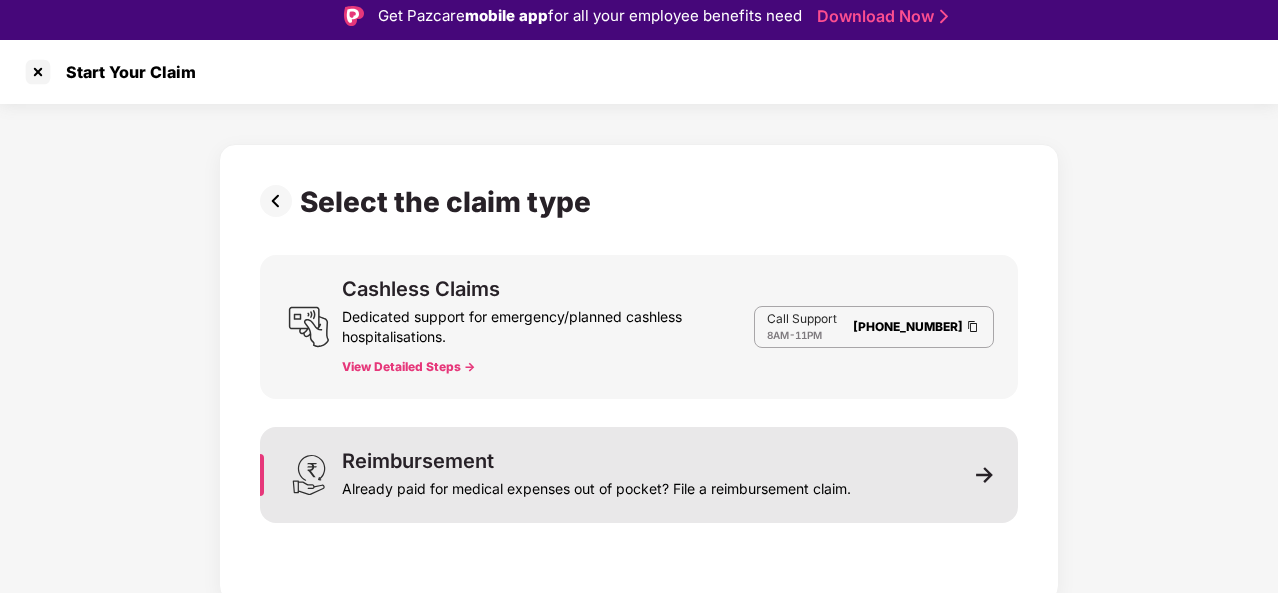 click on "Already paid for medical expenses out of pocket? File a reimbursement claim." at bounding box center [596, 485] 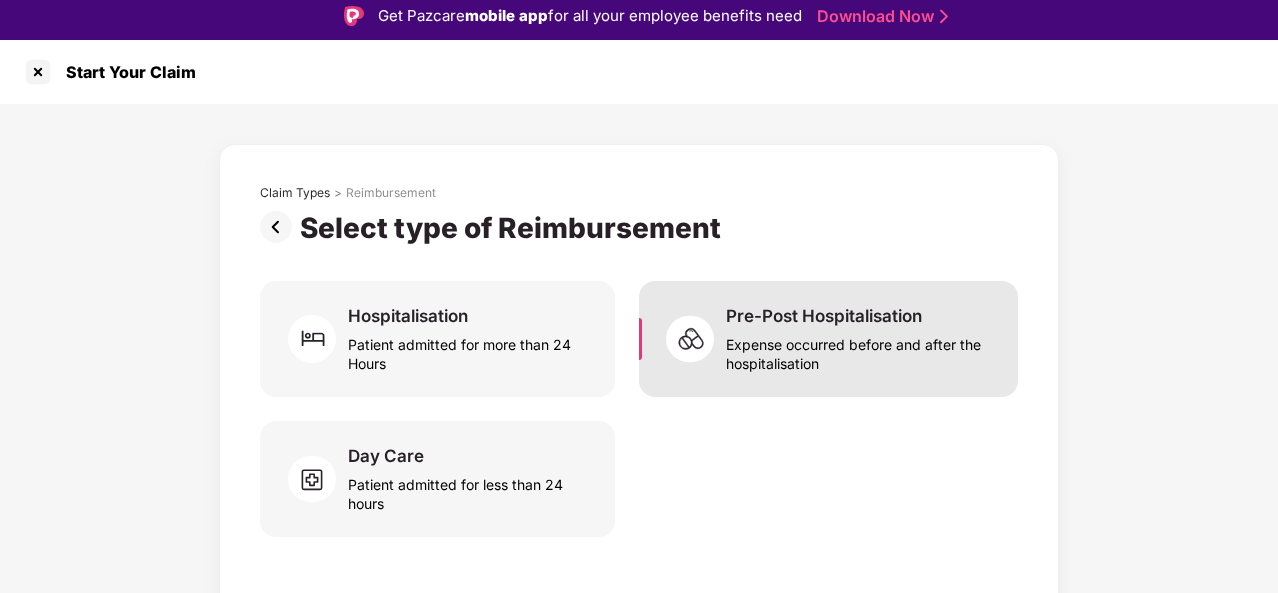 click on "Pre-Post Hospitalisation Expense occurred before and after the hospitalisation" at bounding box center [828, 339] 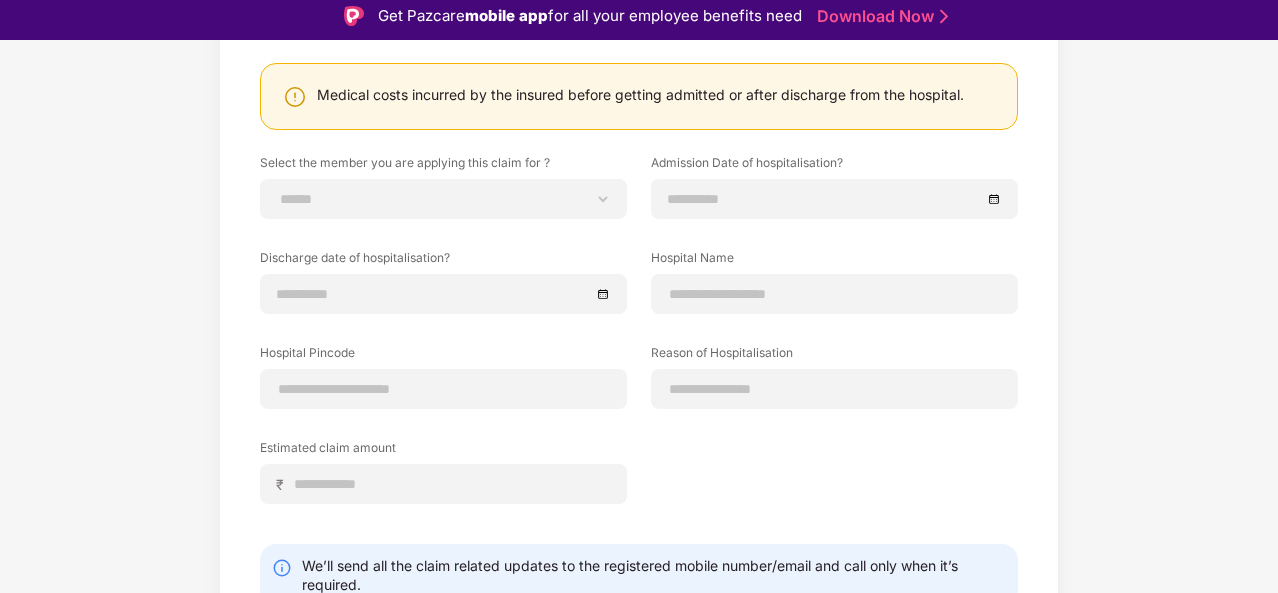 scroll, scrollTop: 0, scrollLeft: 0, axis: both 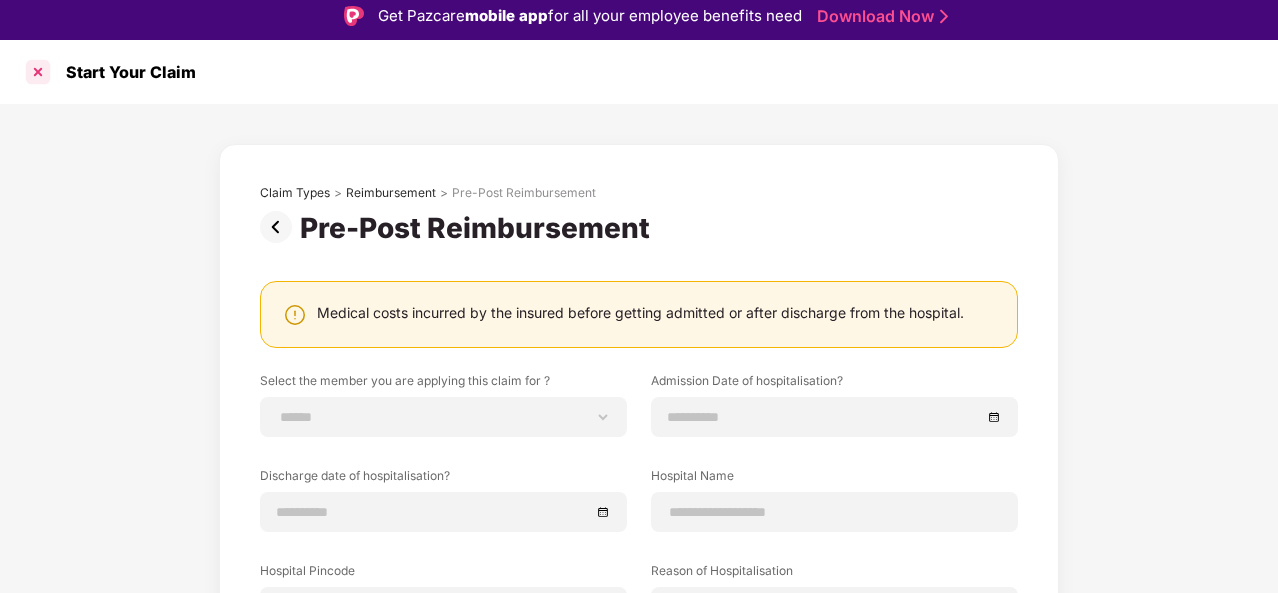 click at bounding box center [38, 72] 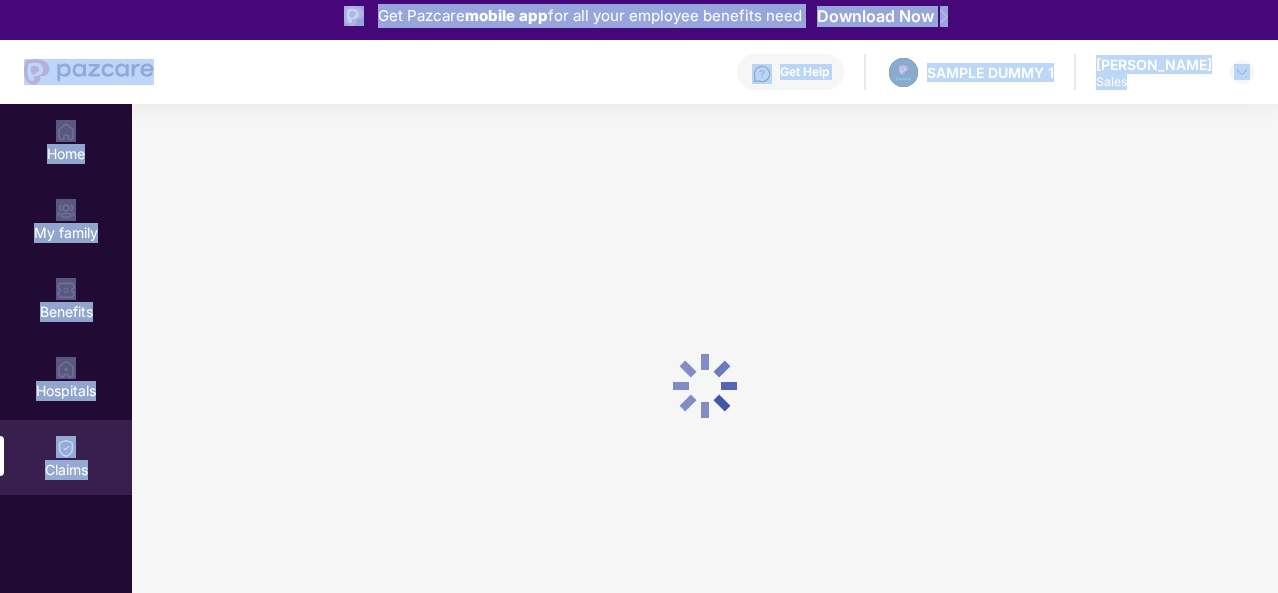 scroll, scrollTop: 112, scrollLeft: 0, axis: vertical 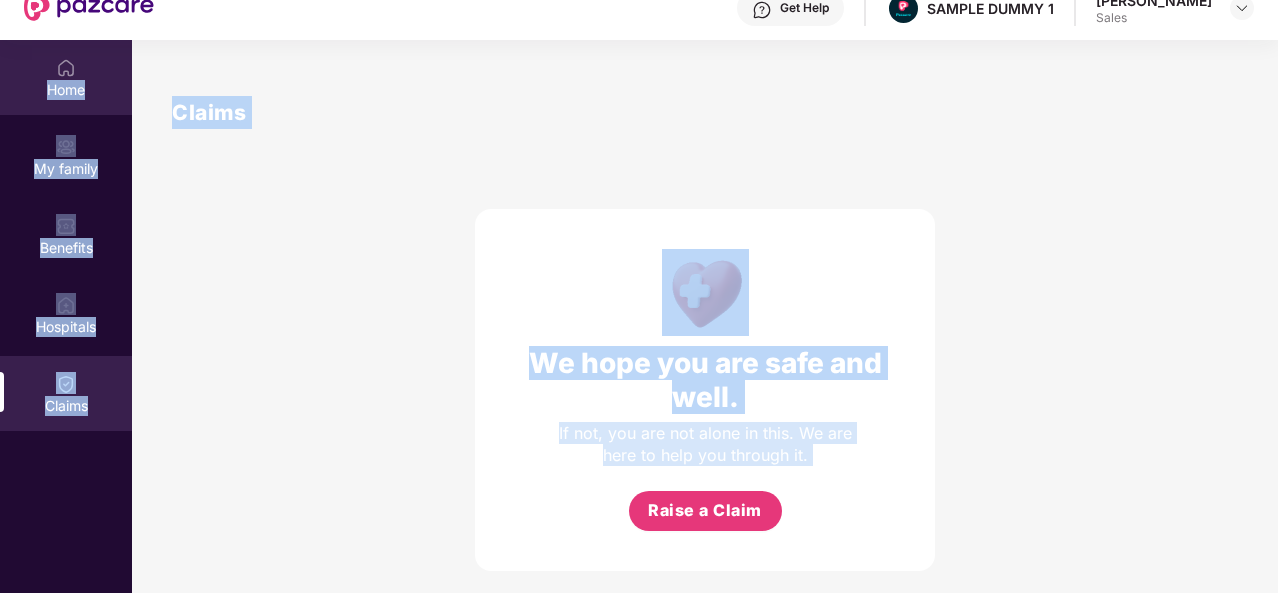 click at bounding box center (66, 68) 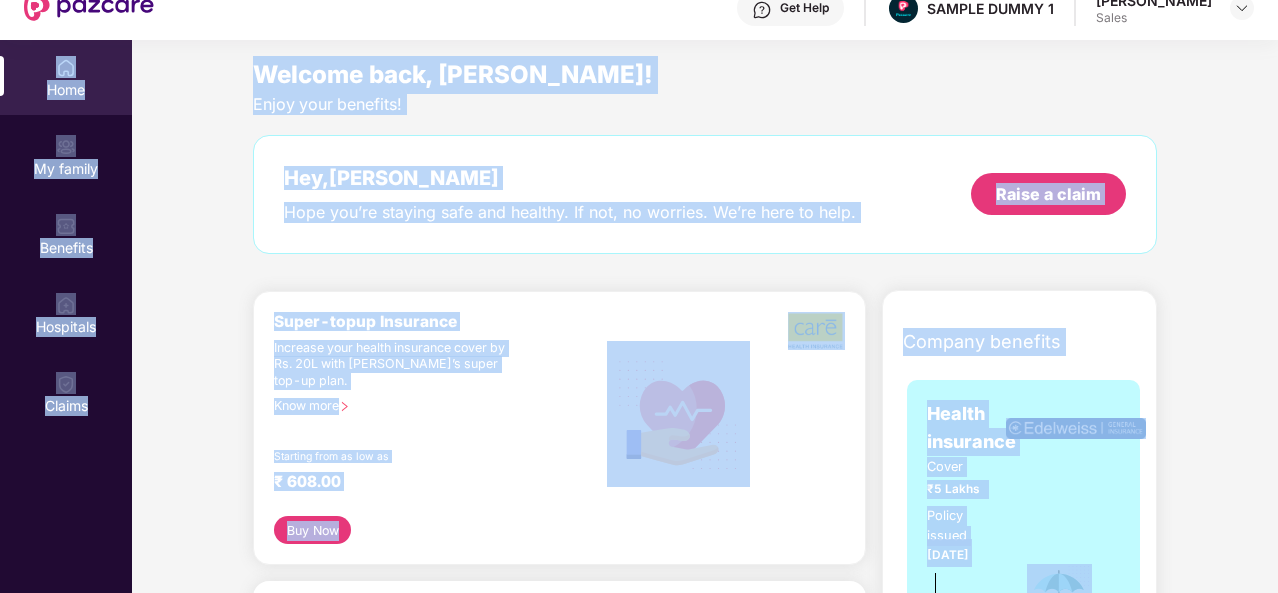 click on "Enjoy your benefits!" at bounding box center [705, 104] 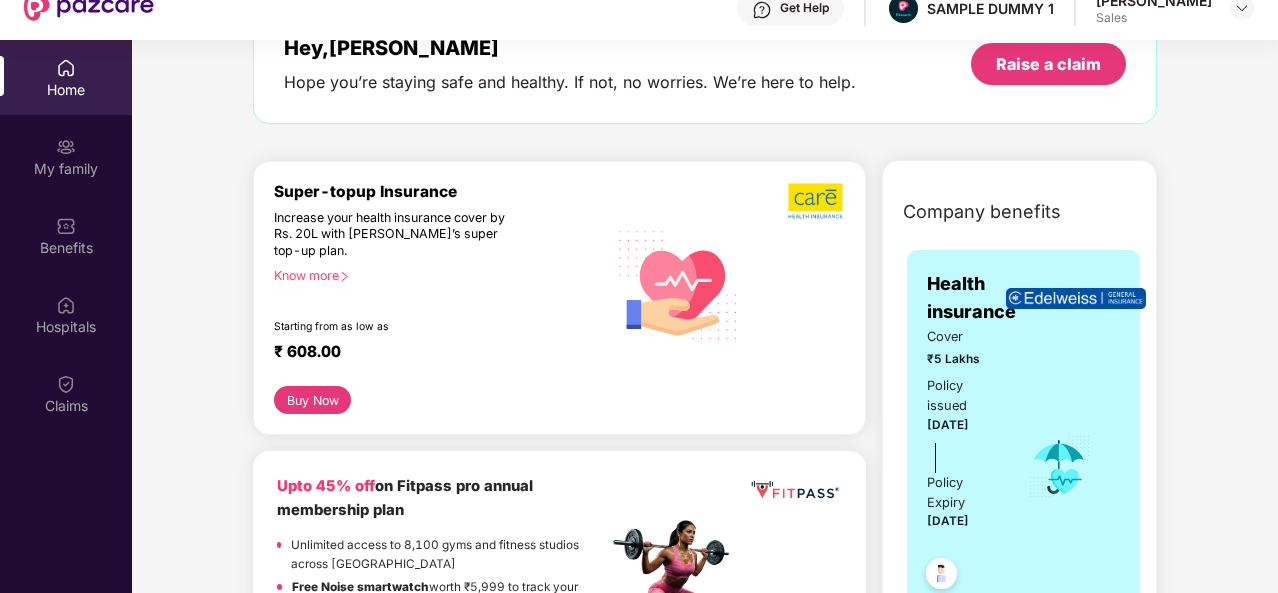 scroll, scrollTop: 132, scrollLeft: 0, axis: vertical 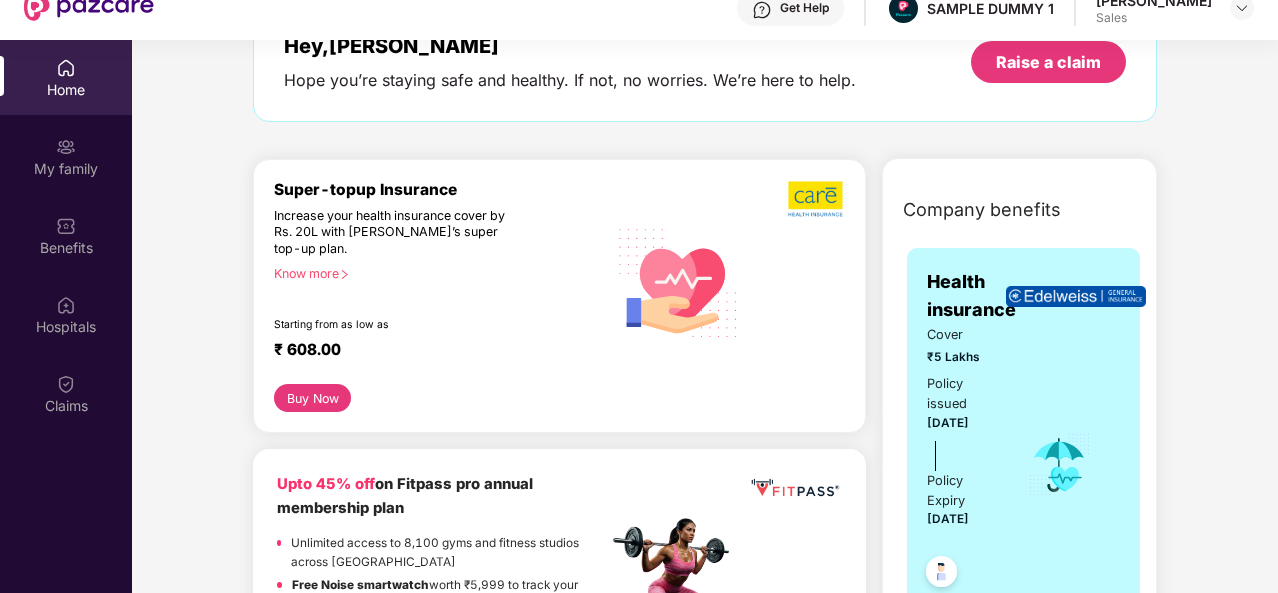 click on "Know more" at bounding box center [434, 273] 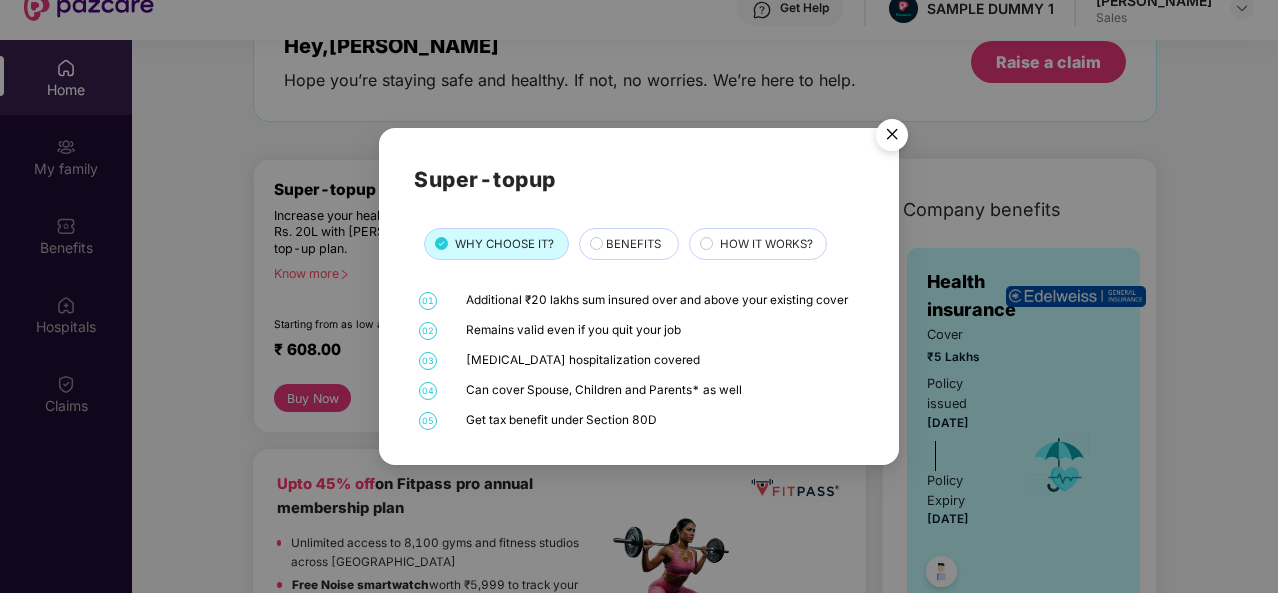 click at bounding box center [892, 138] 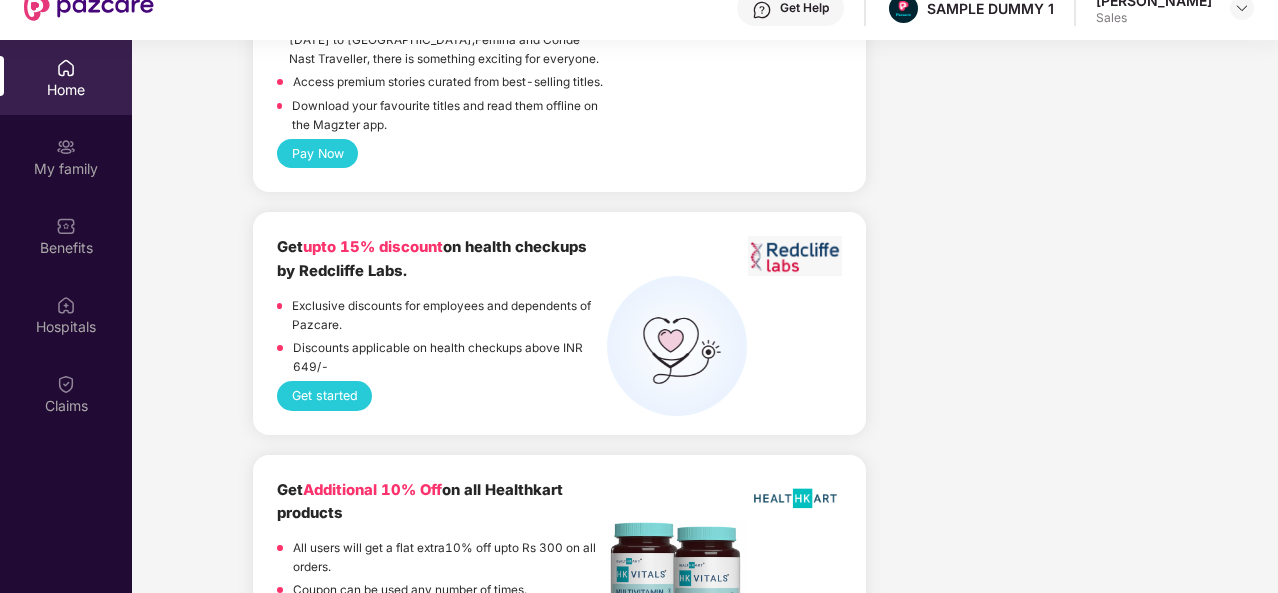 scroll, scrollTop: 4786, scrollLeft: 0, axis: vertical 